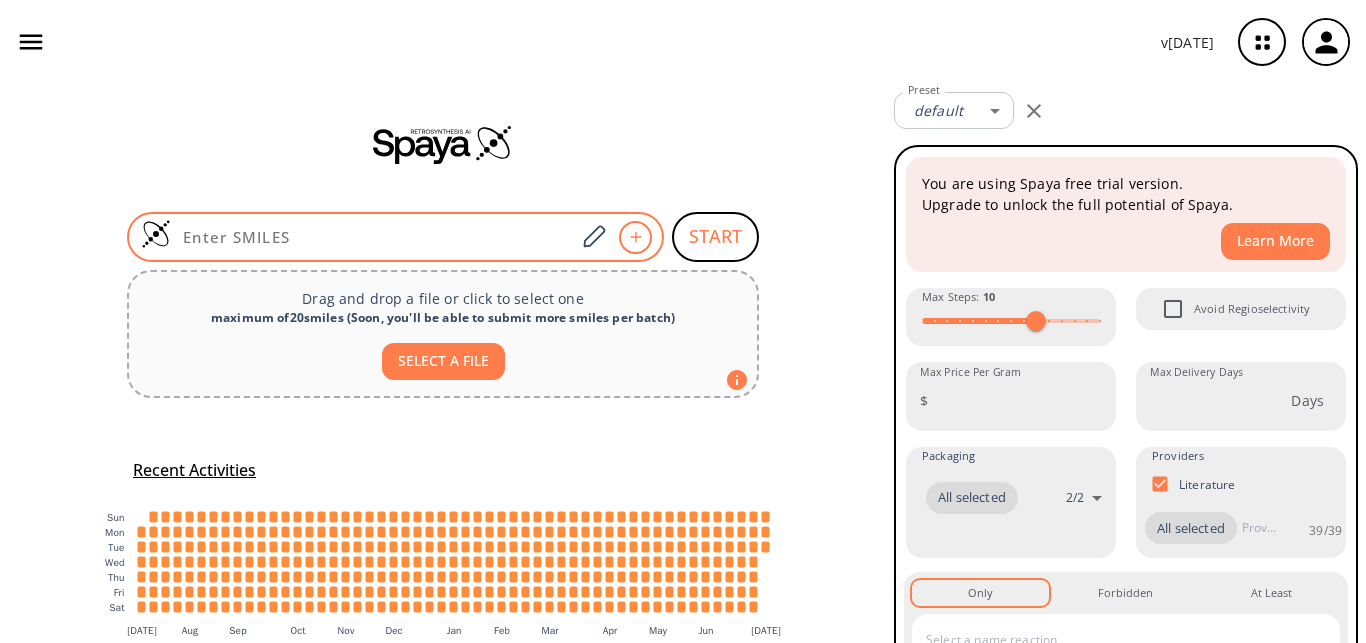 scroll, scrollTop: 0, scrollLeft: 0, axis: both 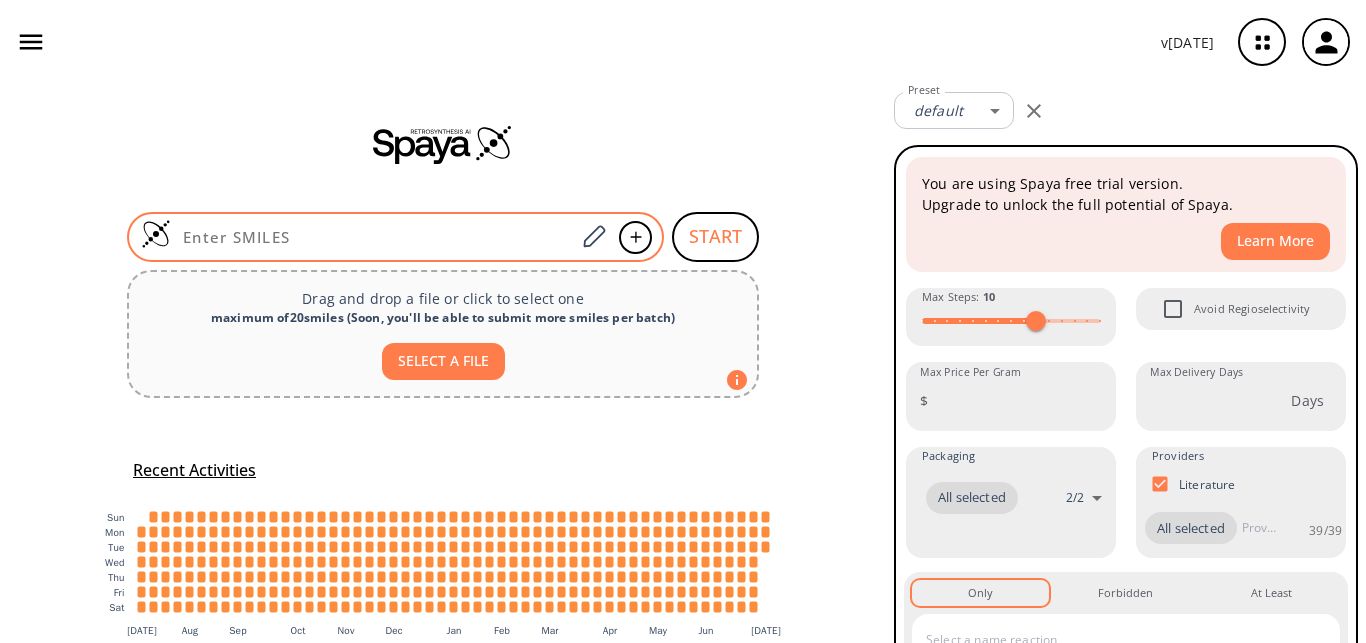 click at bounding box center [395, 237] 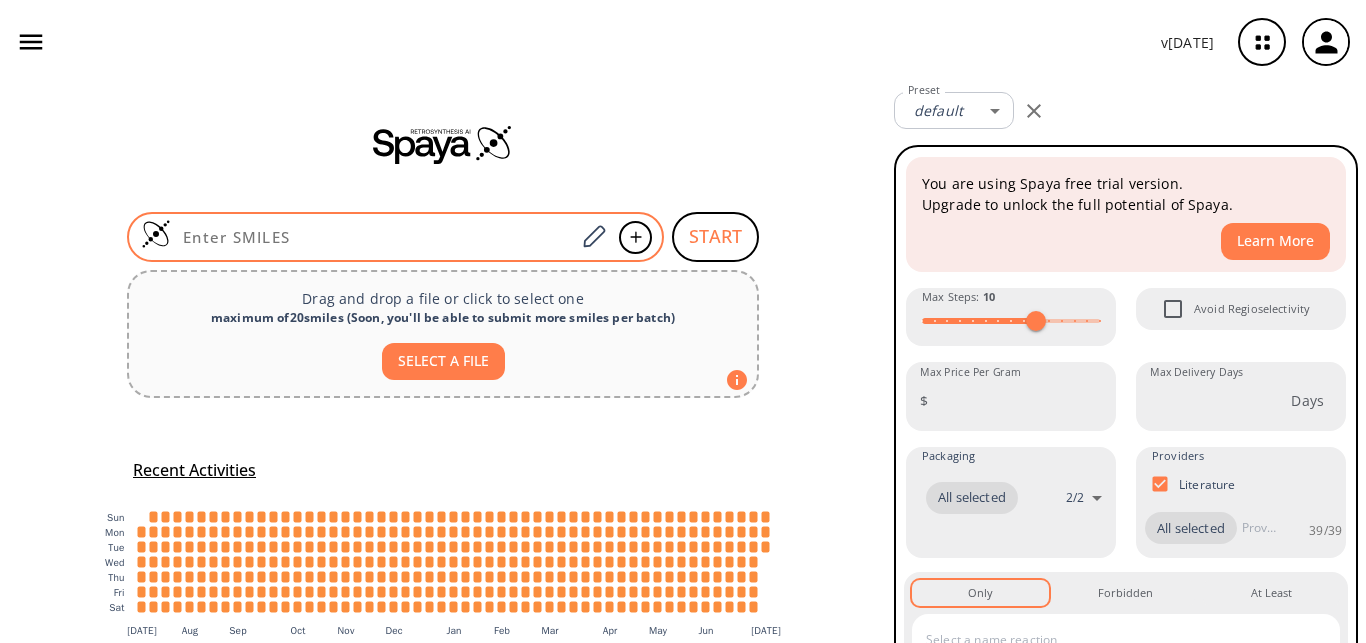 click at bounding box center (373, 237) 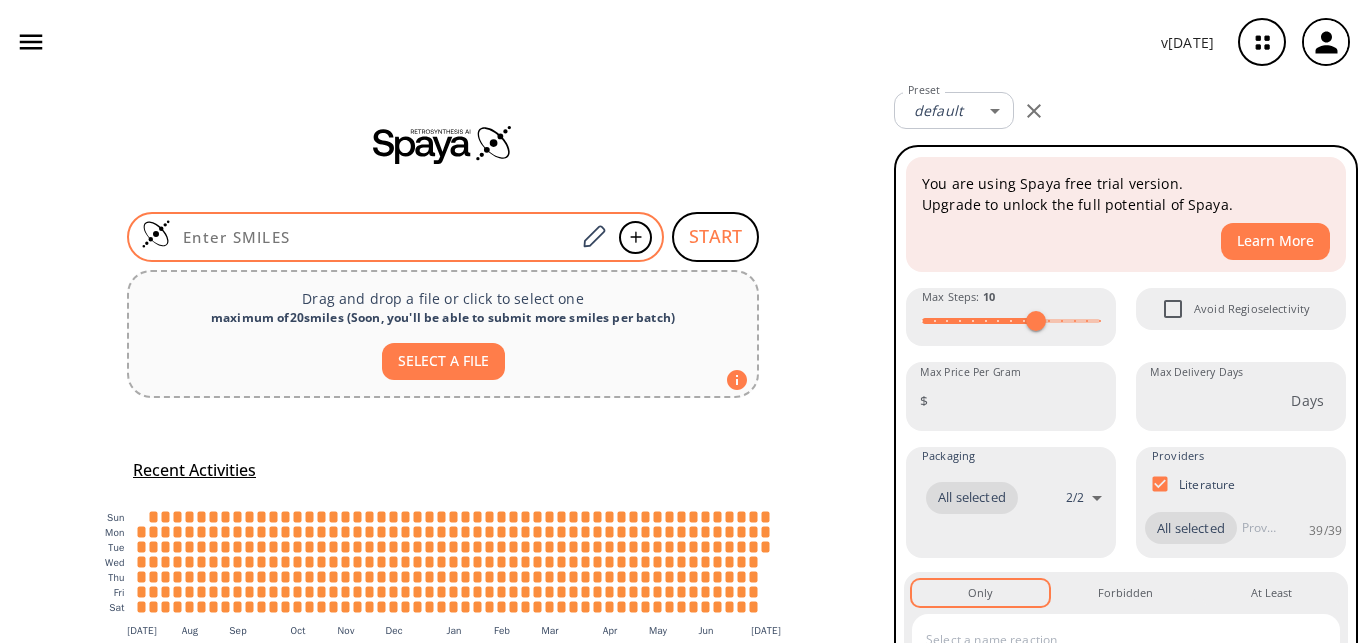 paste on "O=C(O)C1=C([N+]([O-])=O)C=CC(O)=C1" 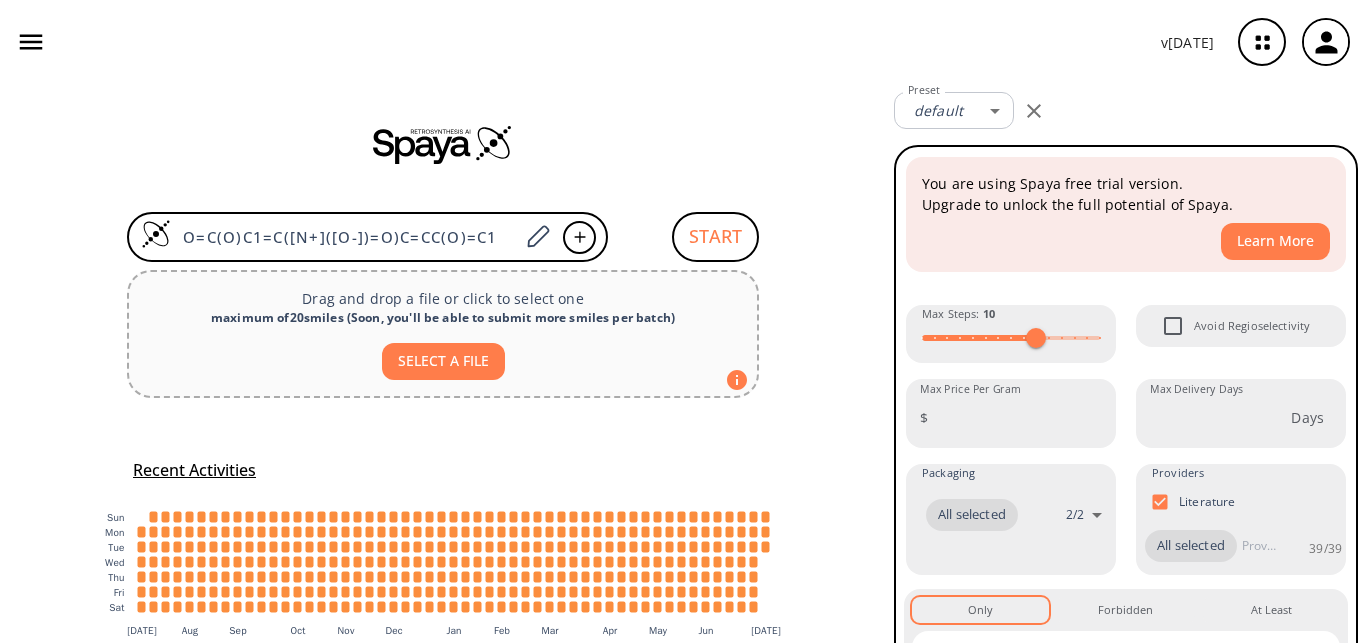 type on "O=C(O)C1=C([N+]([O-])=O)C=CC(O)=C1" 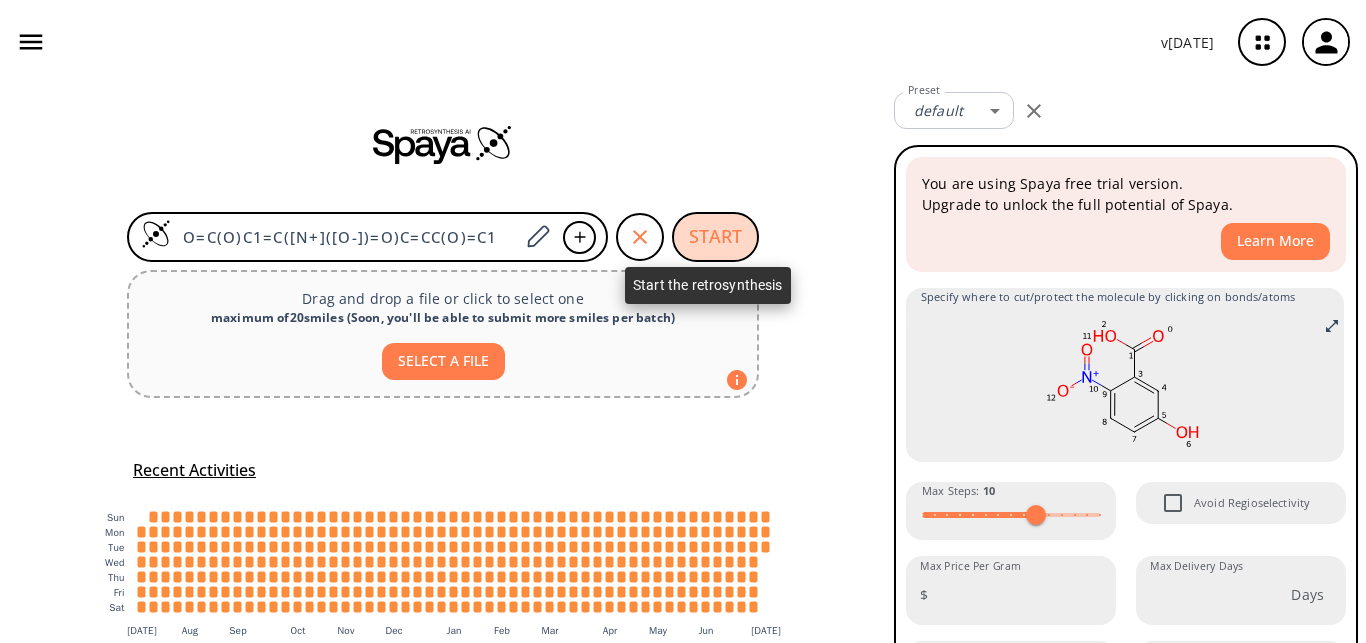 click on "START" at bounding box center (715, 237) 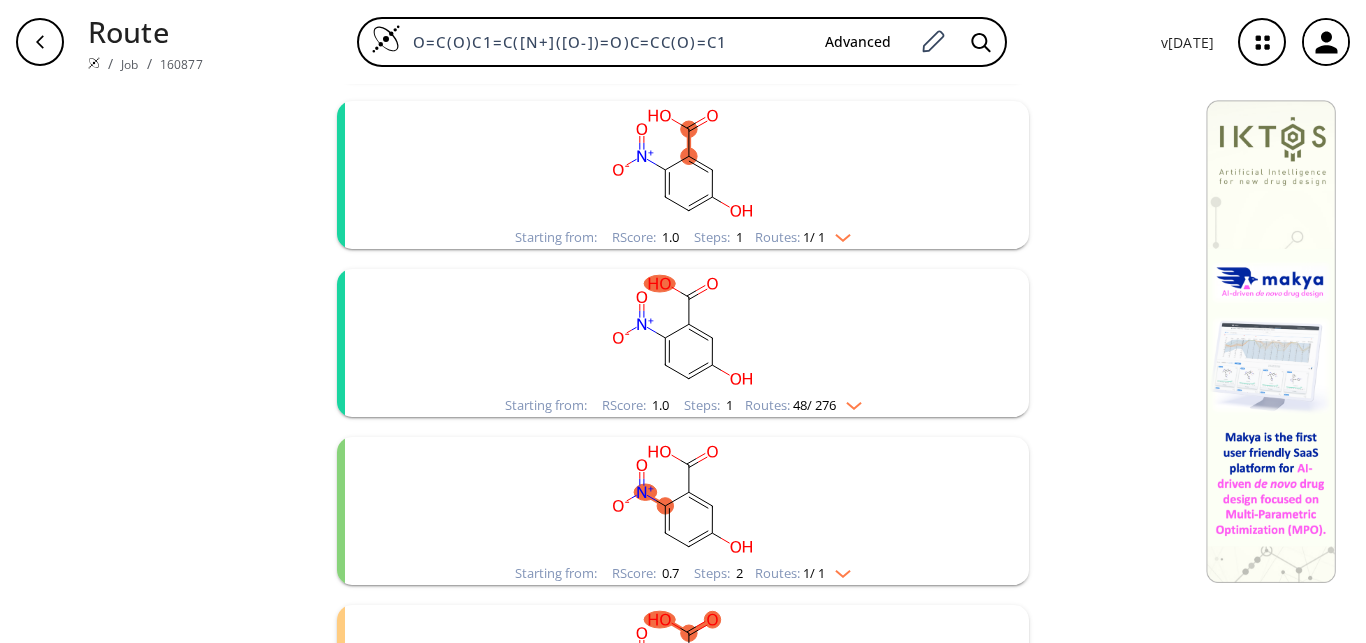 scroll, scrollTop: 510, scrollLeft: 0, axis: vertical 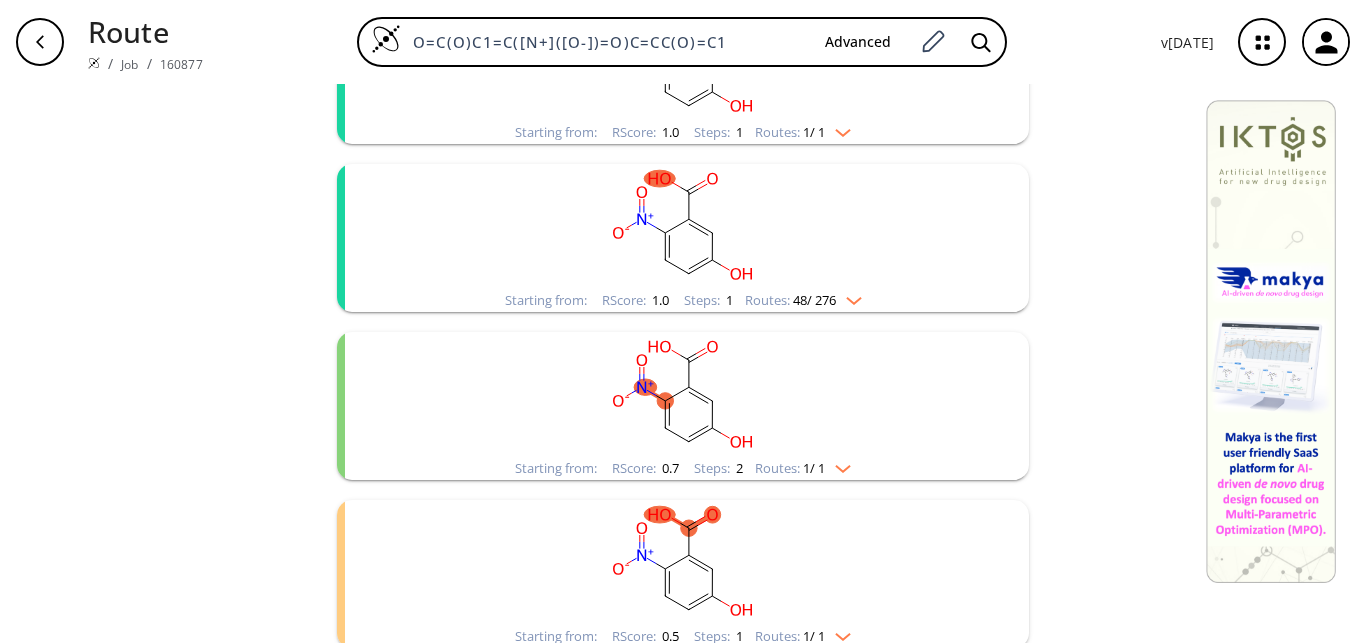 click 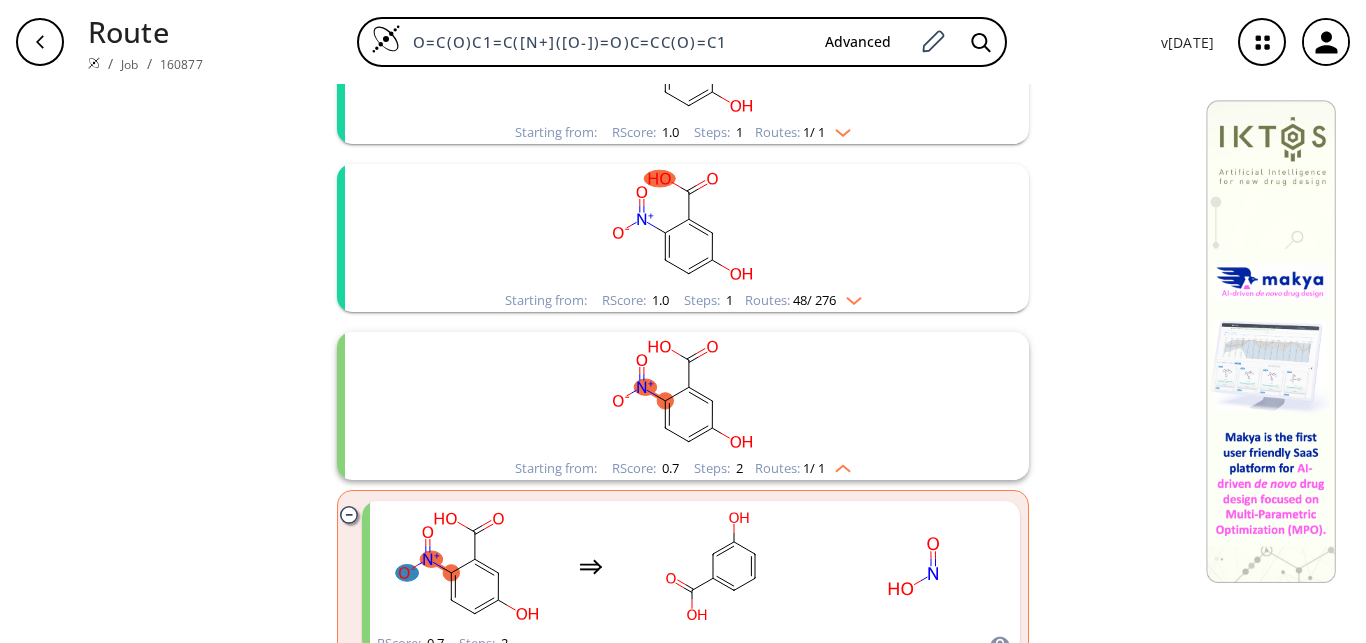 scroll, scrollTop: 714, scrollLeft: 0, axis: vertical 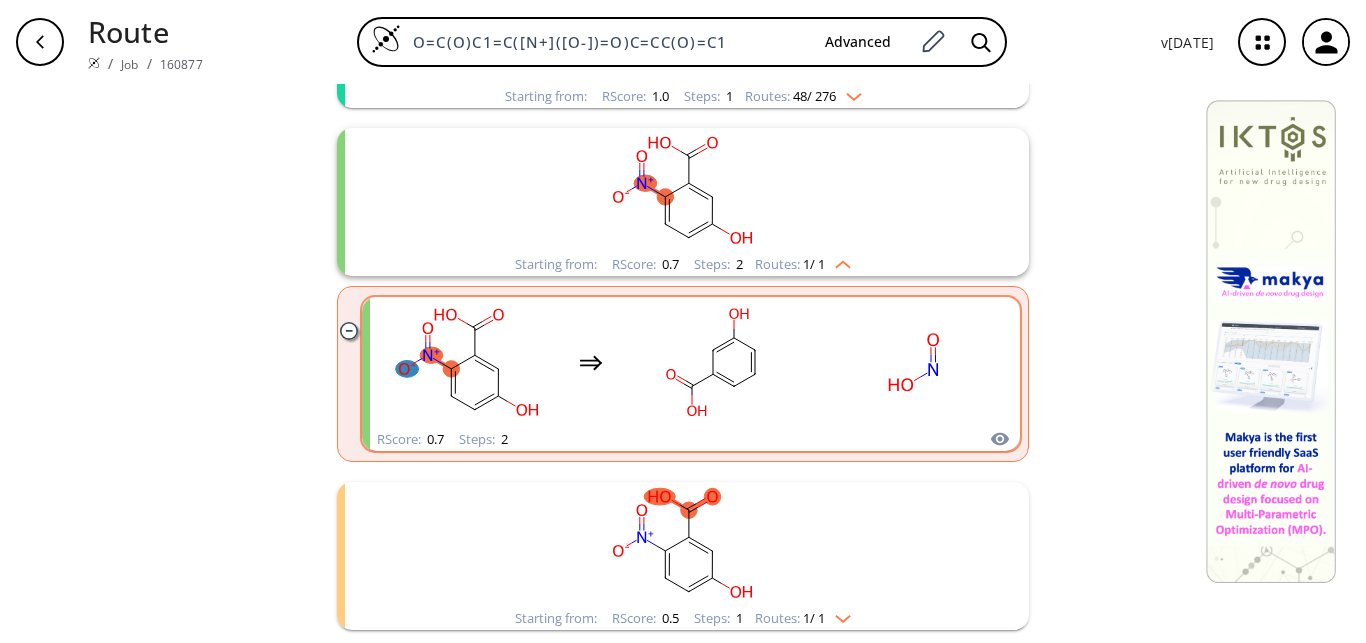 click 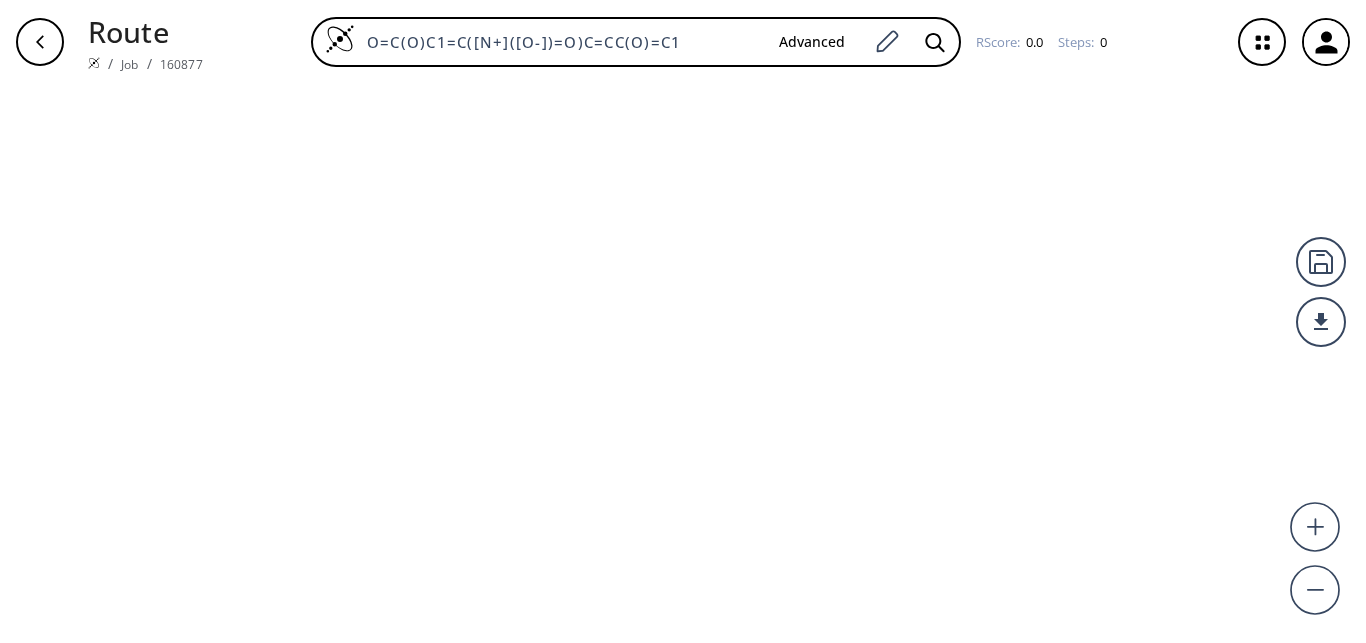 scroll, scrollTop: 0, scrollLeft: 0, axis: both 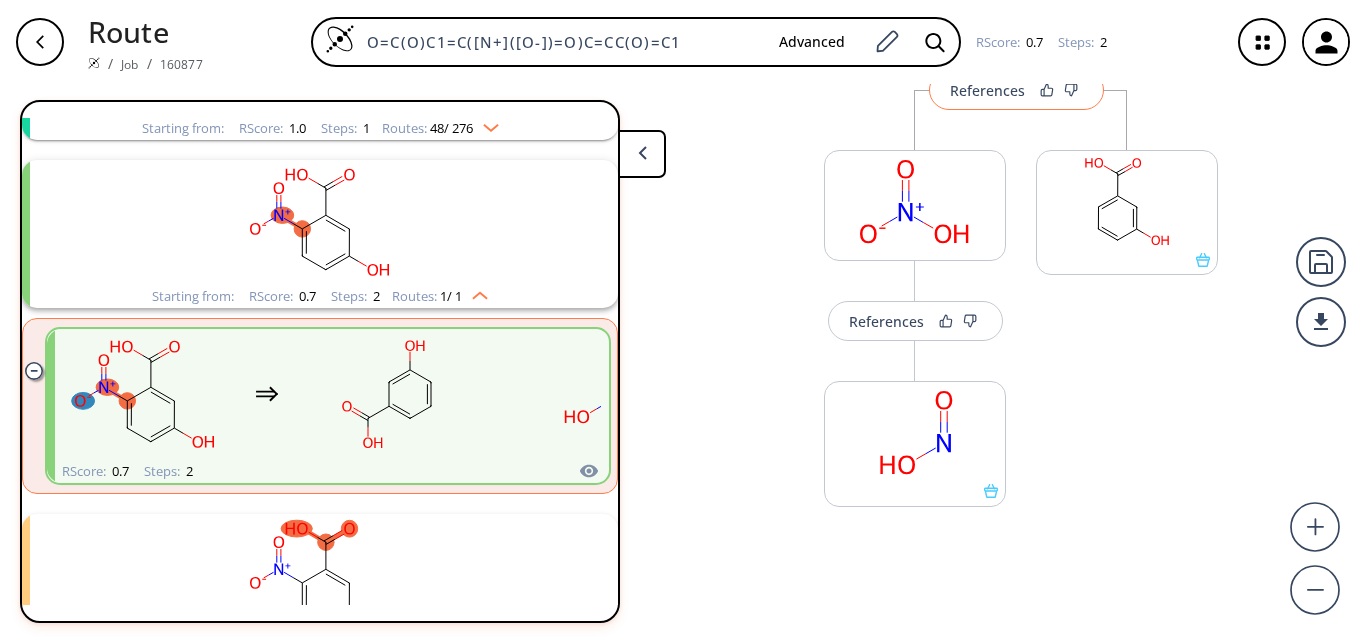 click on "References" at bounding box center (1016, 90) 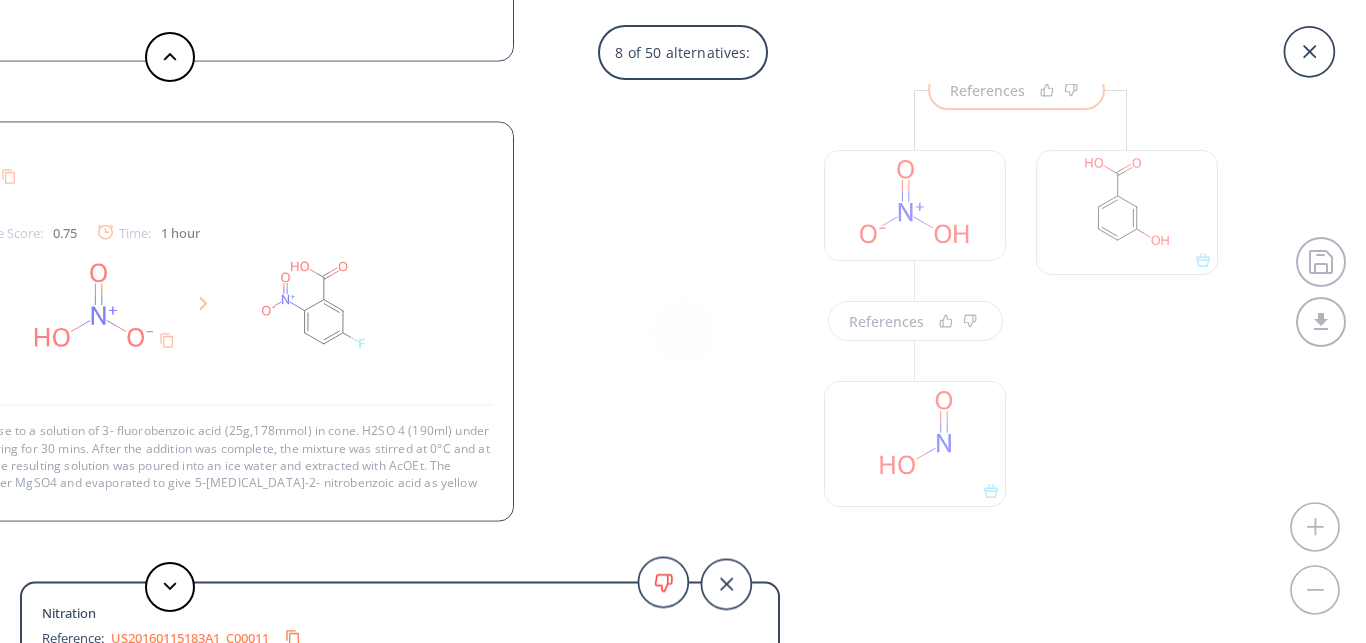 scroll, scrollTop: 3, scrollLeft: 0, axis: vertical 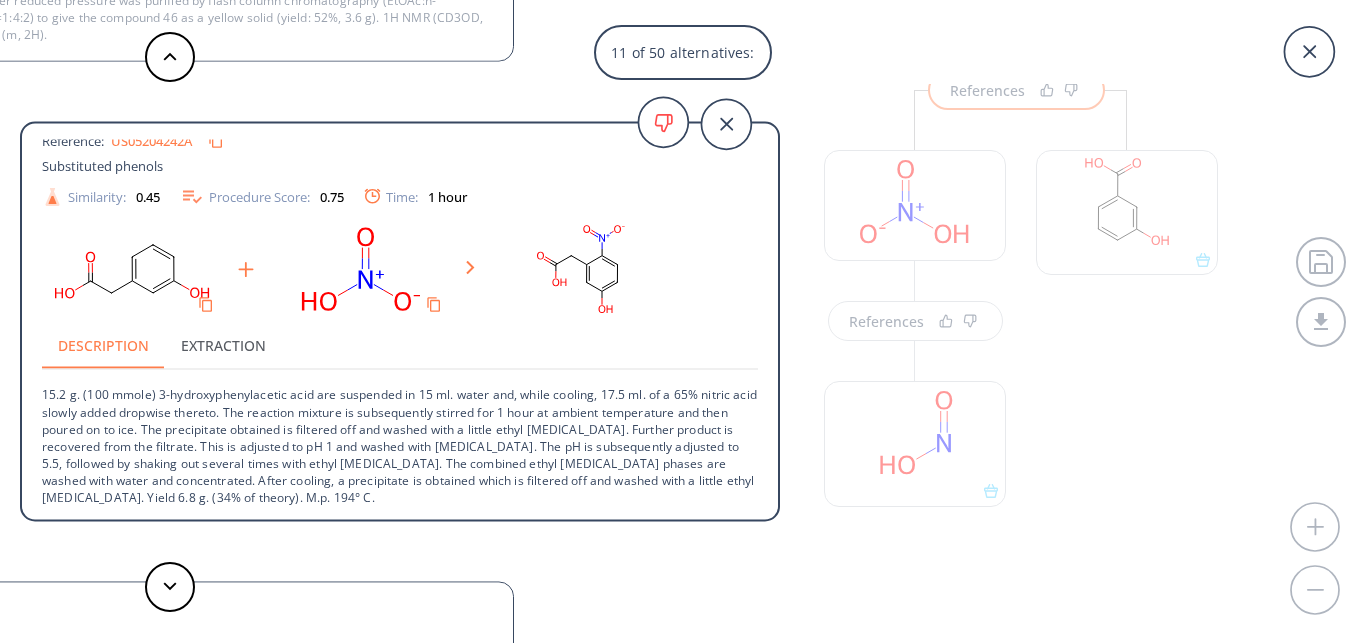 click on "11 of 50 alternatives: Journal of the Chemical Society, , vol. 119, p. 1425          Recueil des Travaux Chimiques des [GEOGRAPHIC_DATA], , vol. 40, p. 623 Similarity: 1 Procedure Score: 0 Description Extraction No description Nitration Reference: US11434196_C00007 Process for preparation of 2-Amino-5-hydroxy propiophenone Similarity: 0.57 Procedure Score: 0 Description Extraction No description Recueil des Travaux Chimiques des Pays-Bas, , vol. 27, p. 277          Journal fuer Praktische Chemie ([GEOGRAPHIC_DATA]), , vol. <2> 38, p. 313          Journal fuer Praktische Chemie ([GEOGRAPHIC_DATA]), , vol. <2> 22, p. 352 Journal fuer Praktische Chemie ([GEOGRAPHIC_DATA]), , vol. <2> 25, p. 470          [PERSON_NAME] Annalen der Chemie, , vol. 153, p. 285 Similarity: 0.53 Procedure Score: 0 Description Extraction No description Nitration Reference: WO2022224223A1_0008 Compounds And Compositions For The Treatment Of Coronaviral Related Diseases Similarity: 0.52 Procedure Score: 1  Time: 3 hours  Description Extraction Similarity: 0.52 0 Description 0" at bounding box center (683, 321) 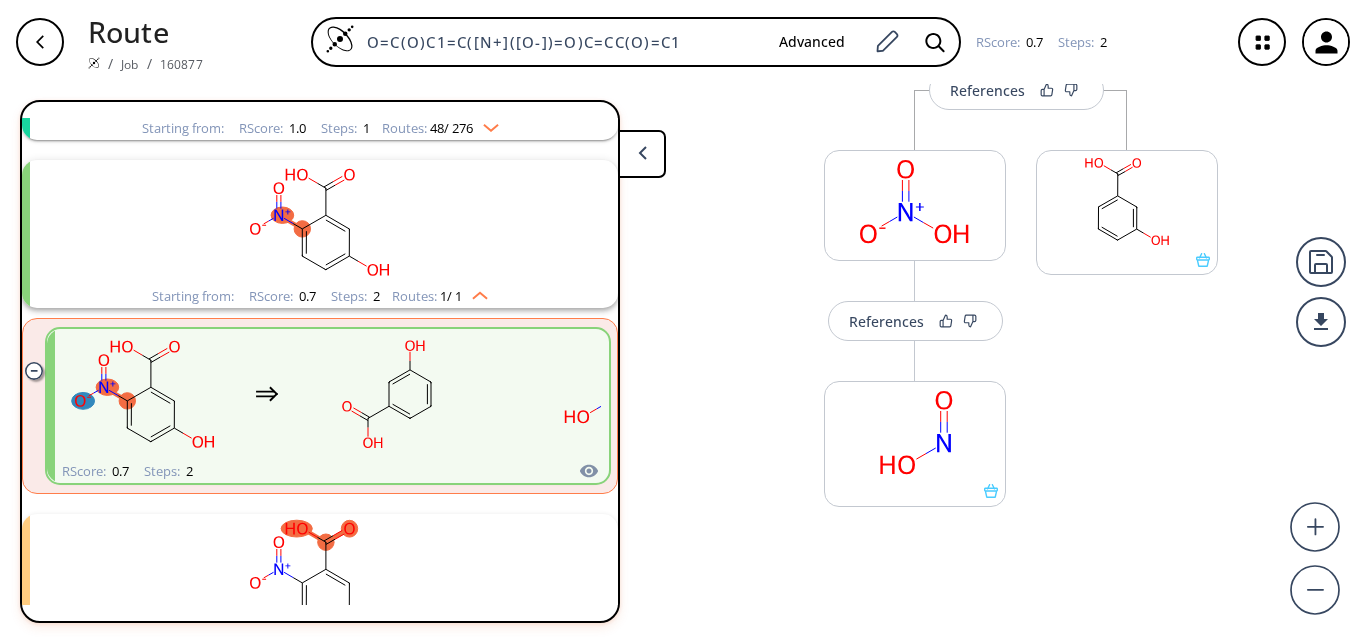 click on "Route / Job / 160877 O=C(O)C1=C([N+]([O-])=O)C=CC(O)=C1 Advanced RScore :   0.7   Steps :   2" at bounding box center [683, 42] 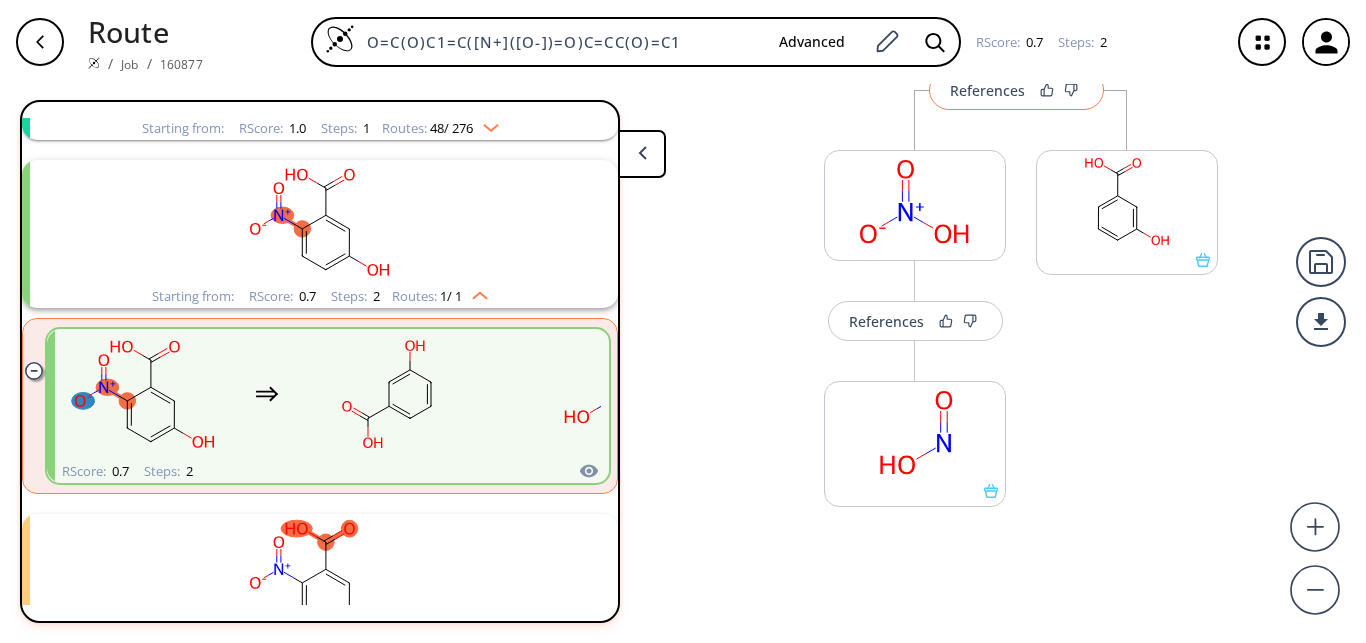click on "References" at bounding box center [987, 90] 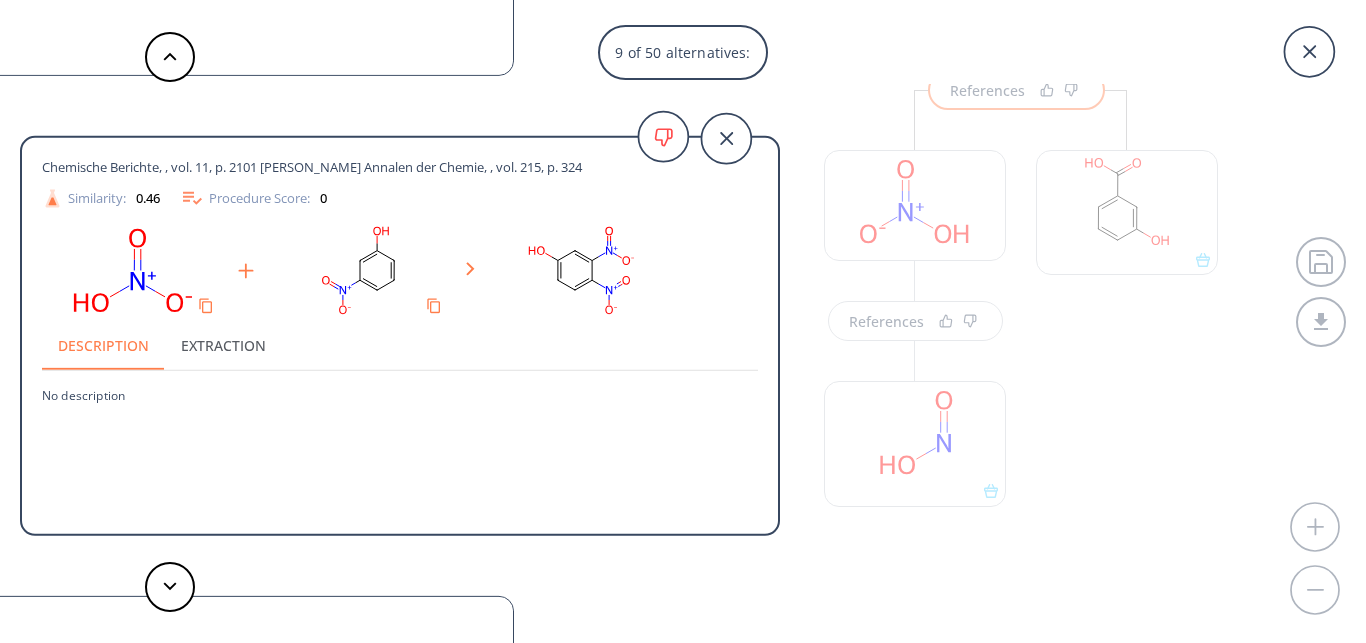 scroll, scrollTop: 3, scrollLeft: 0, axis: vertical 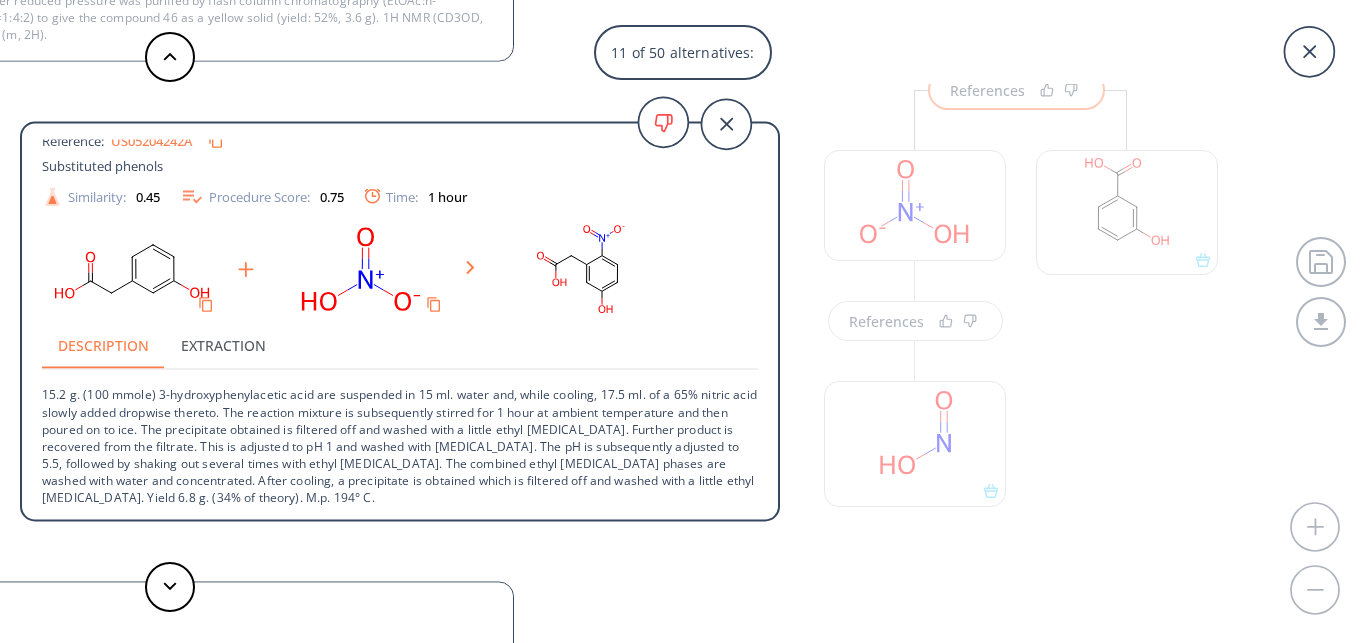 click on "Journal of the Chemical Society, , vol. 119, p. 1425          Recueil des Travaux Chimiques des Pays-Bas, , vol. 40, p. 623 Similarity: 1 Procedure Score: 0 Description Extraction No description Nitration Reference: US11434196_C00007 Process for preparation of 2-Amino-5-hydroxy propiophenone Similarity: 0.57 Procedure Score: 0 Description Extraction No description Recueil des Travaux Chimiques des [GEOGRAPHIC_DATA], , vol. 27, p. 277          Journal fuer Praktische Chemie ([GEOGRAPHIC_DATA]), , vol. <2> 38, p. 313          Journal fuer Praktische Chemie ([GEOGRAPHIC_DATA]), , vol. <2> 22, p. 352 Journal fuer Praktische Chemie ([GEOGRAPHIC_DATA]), , vol. <2> 25, p. 470          [PERSON_NAME] Annalen der Chemie, , vol. 153, p. 285 Similarity: 0.53 Procedure Score: 0 Description Extraction No description Nitration Reference: WO2022224223A1_0008 Compounds And Compositions For The Treatment Of Coronaviral Related Diseases Similarity: 0.52 Procedure Score: 1  Time: 3 hours  Description Extraction Similarity: 0.52 Procedure Score: 0 Description 0.52 0" at bounding box center (390, 6992) 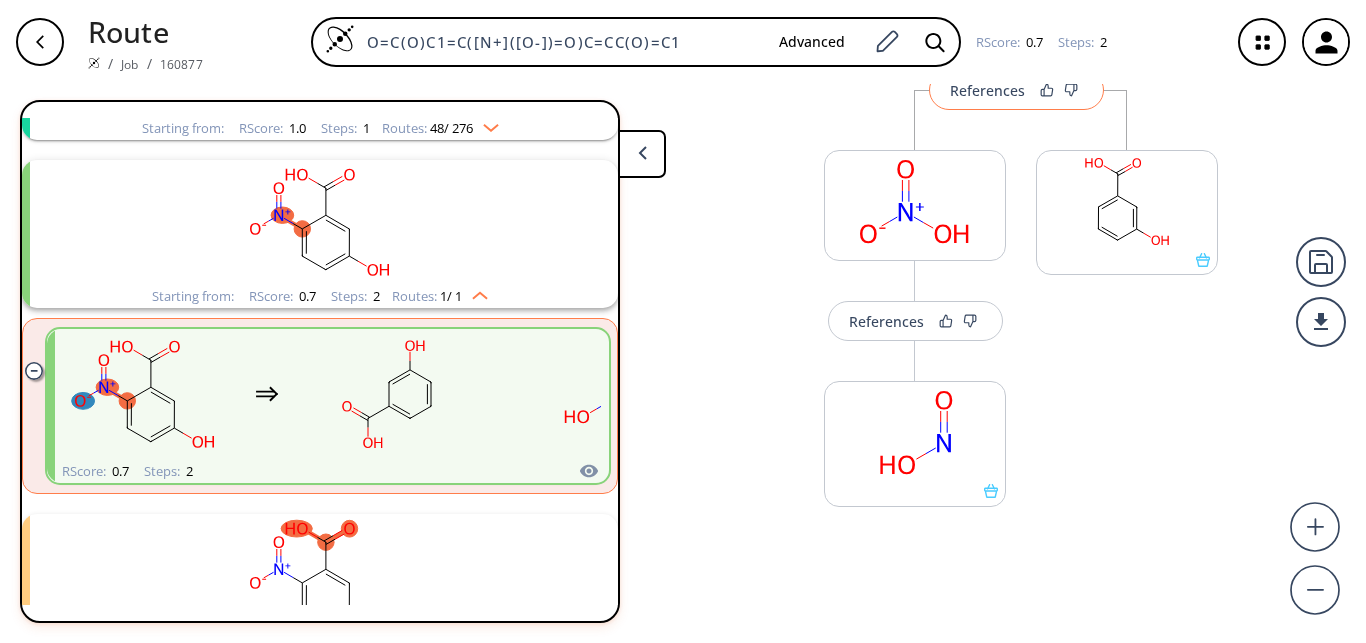 click on "References" at bounding box center [1016, 90] 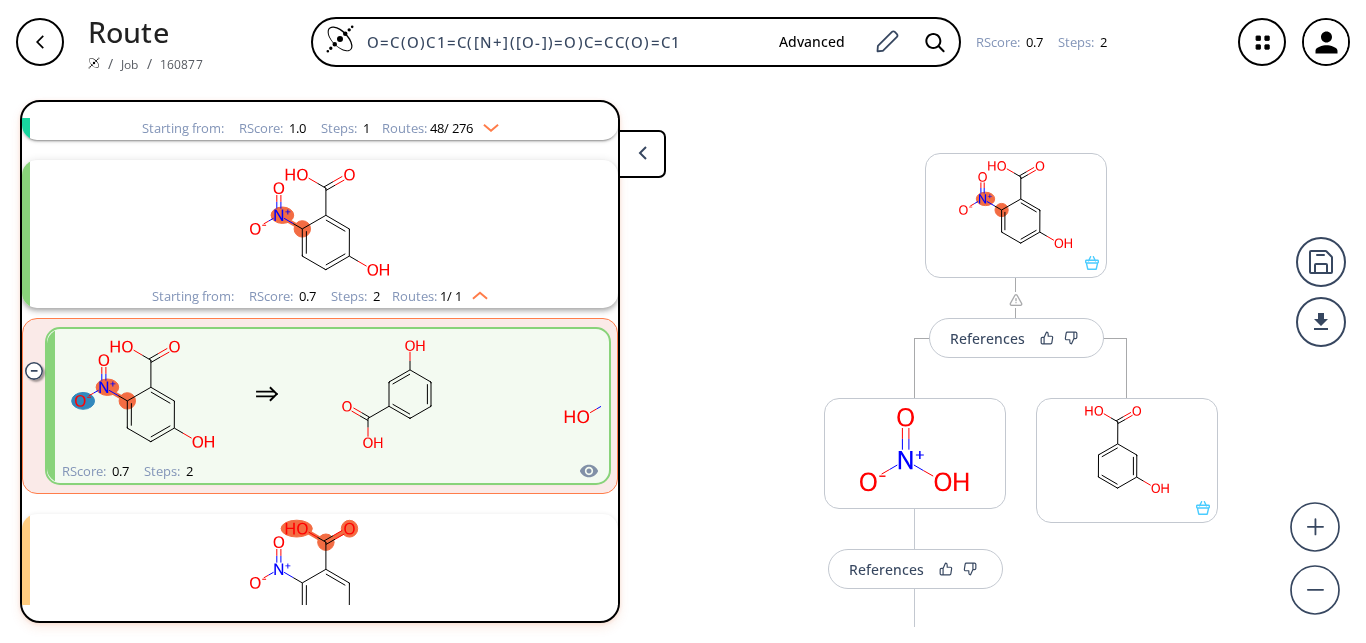 scroll, scrollTop: 0, scrollLeft: 0, axis: both 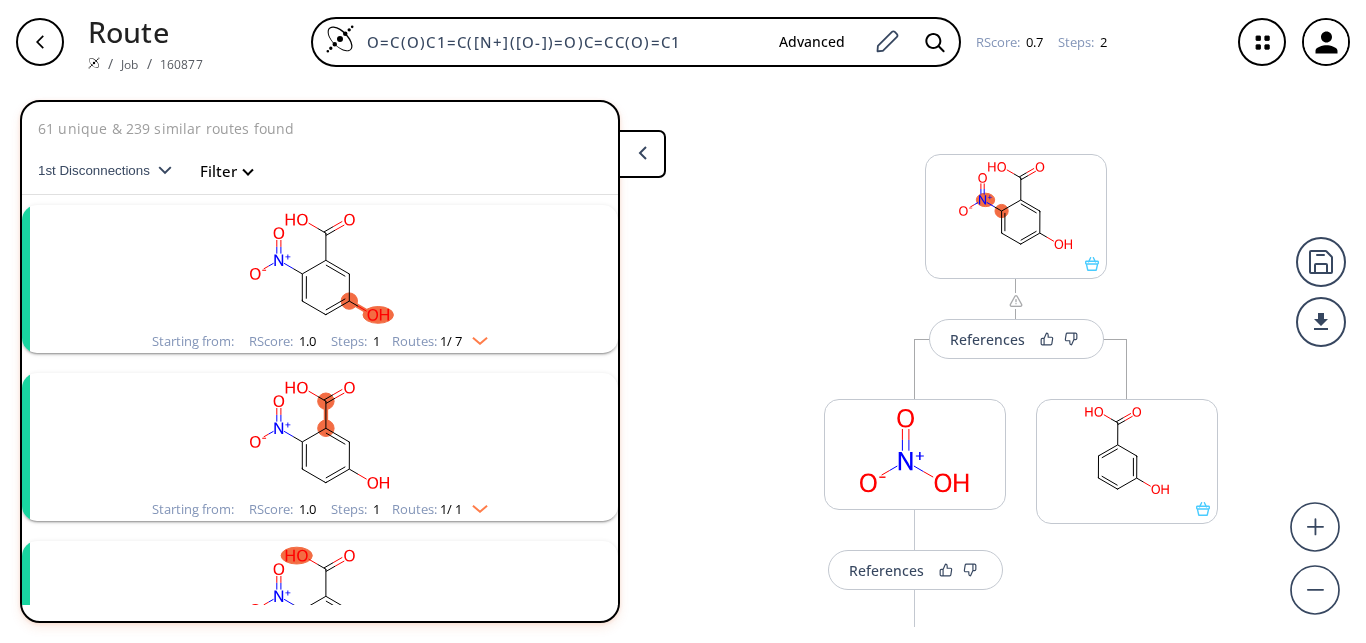 click 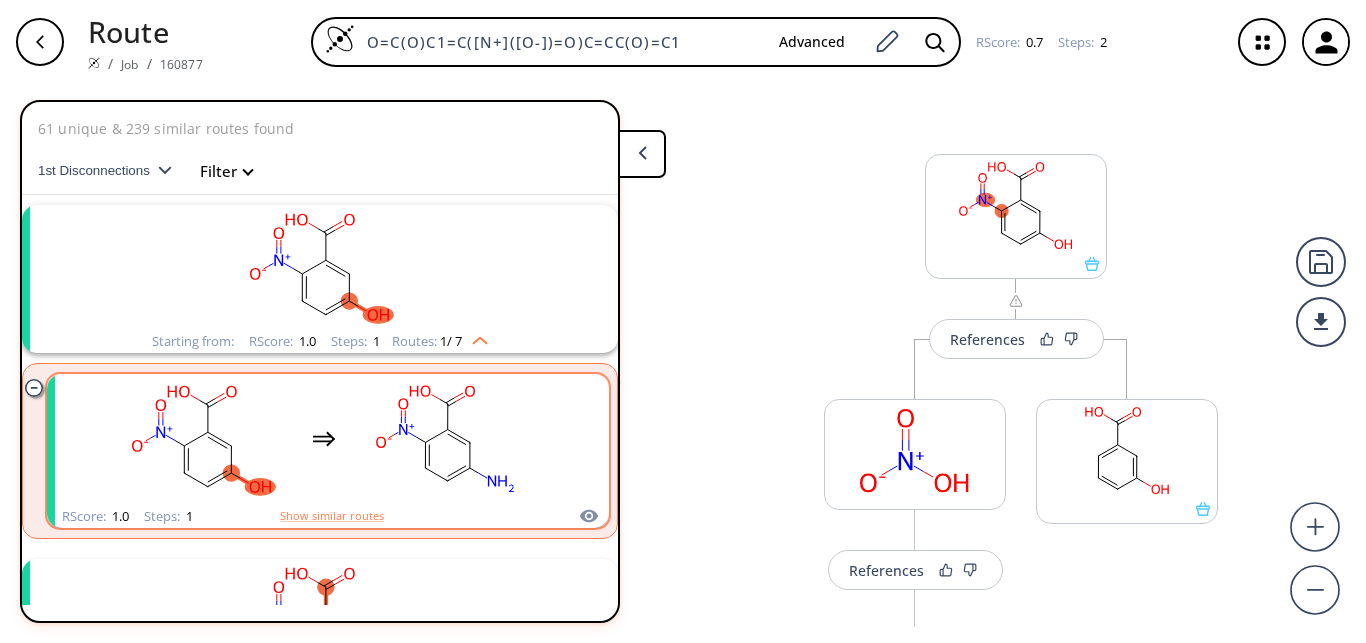 click at bounding box center [324, 439] 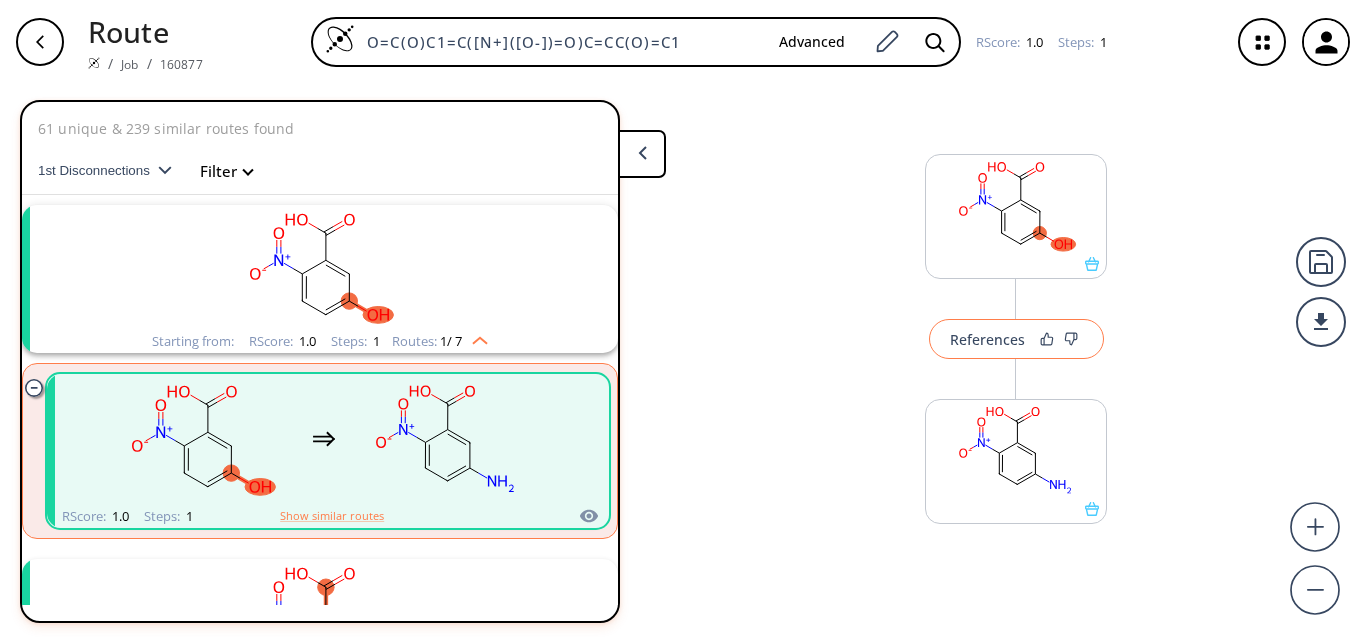 drag, startPoint x: 972, startPoint y: 364, endPoint x: 981, endPoint y: 336, distance: 29.410883 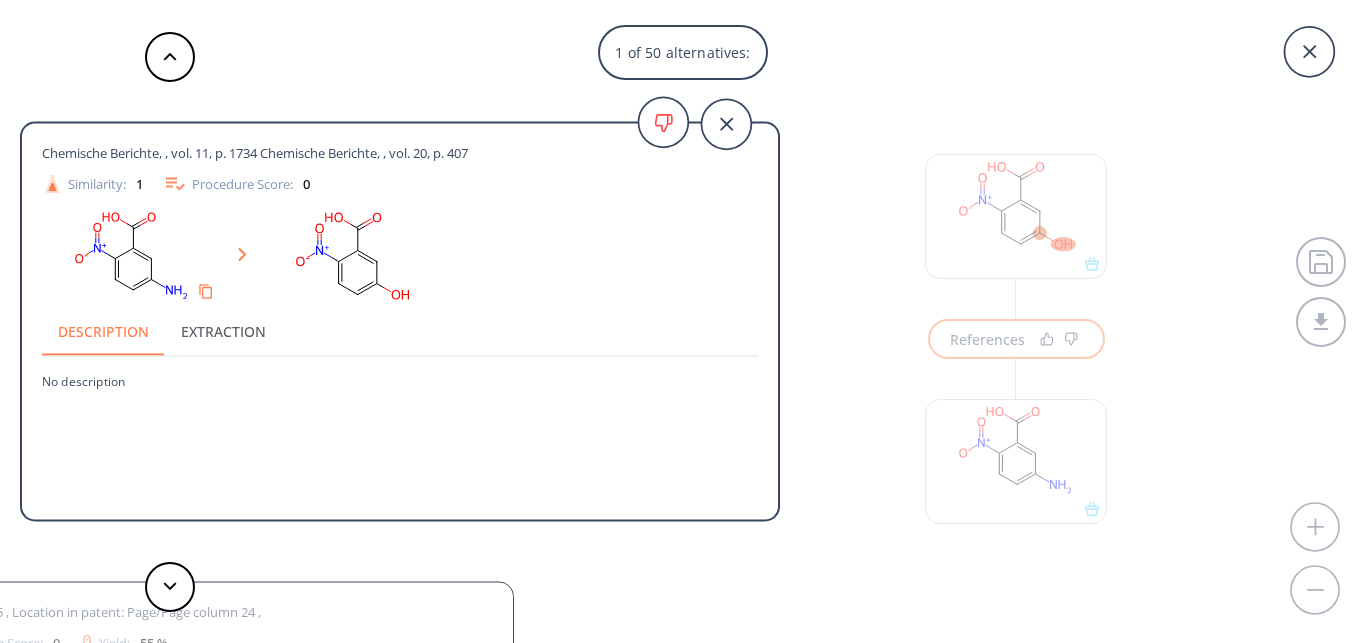 click 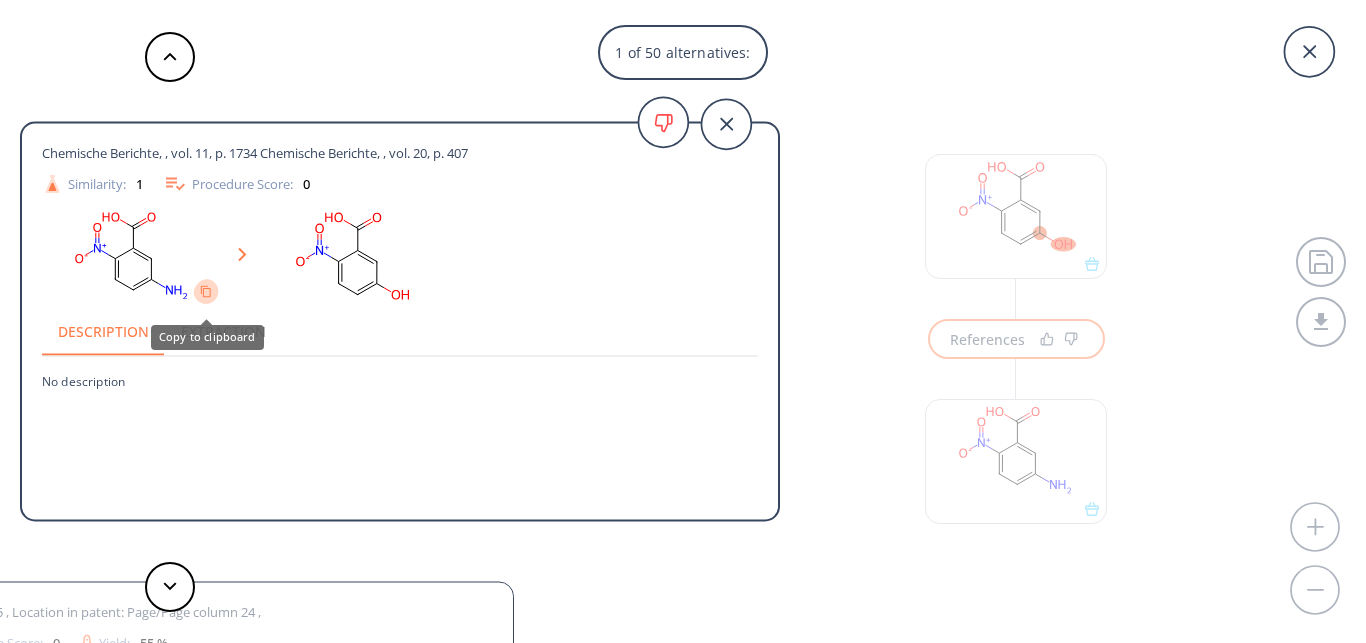 click 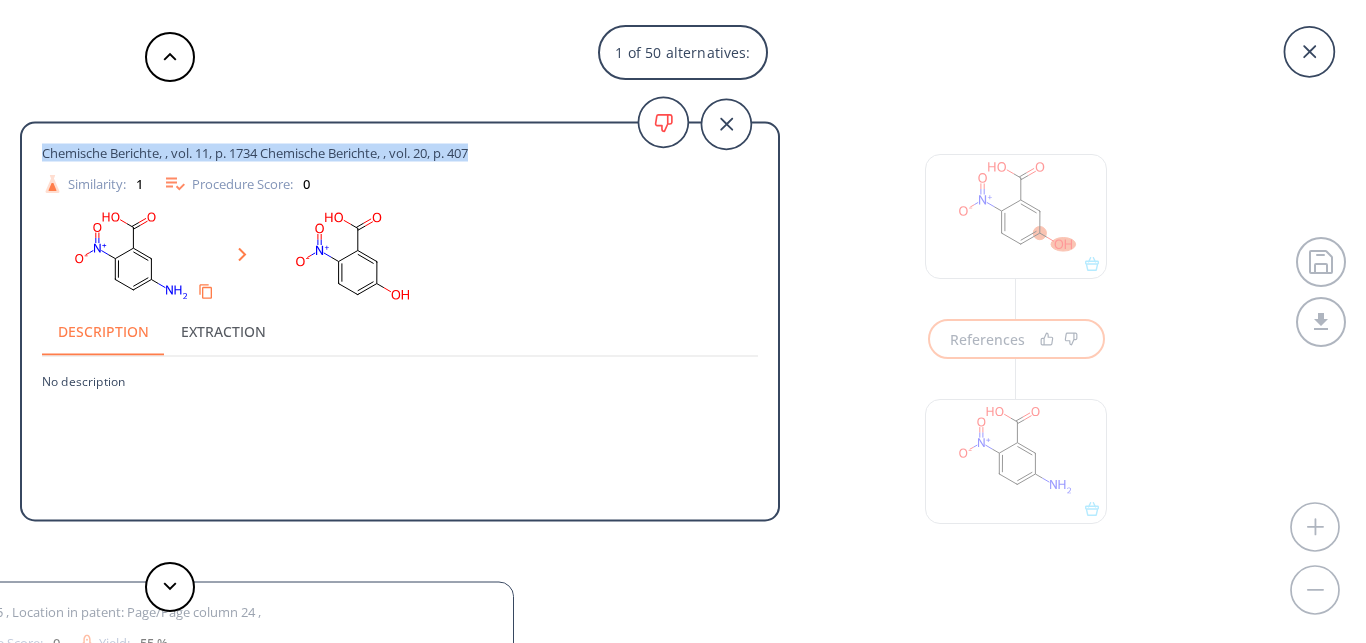 drag, startPoint x: 507, startPoint y: 158, endPoint x: 41, endPoint y: 152, distance: 466.03864 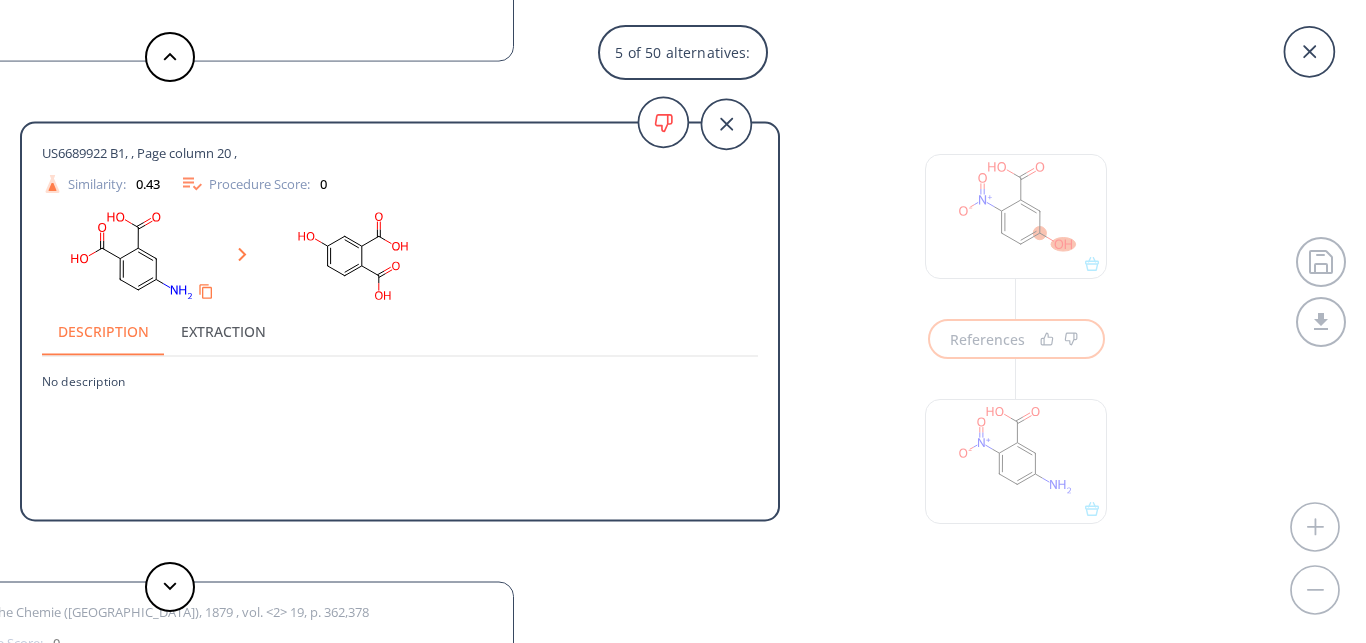 click on "Description Extraction" at bounding box center (400, 332) 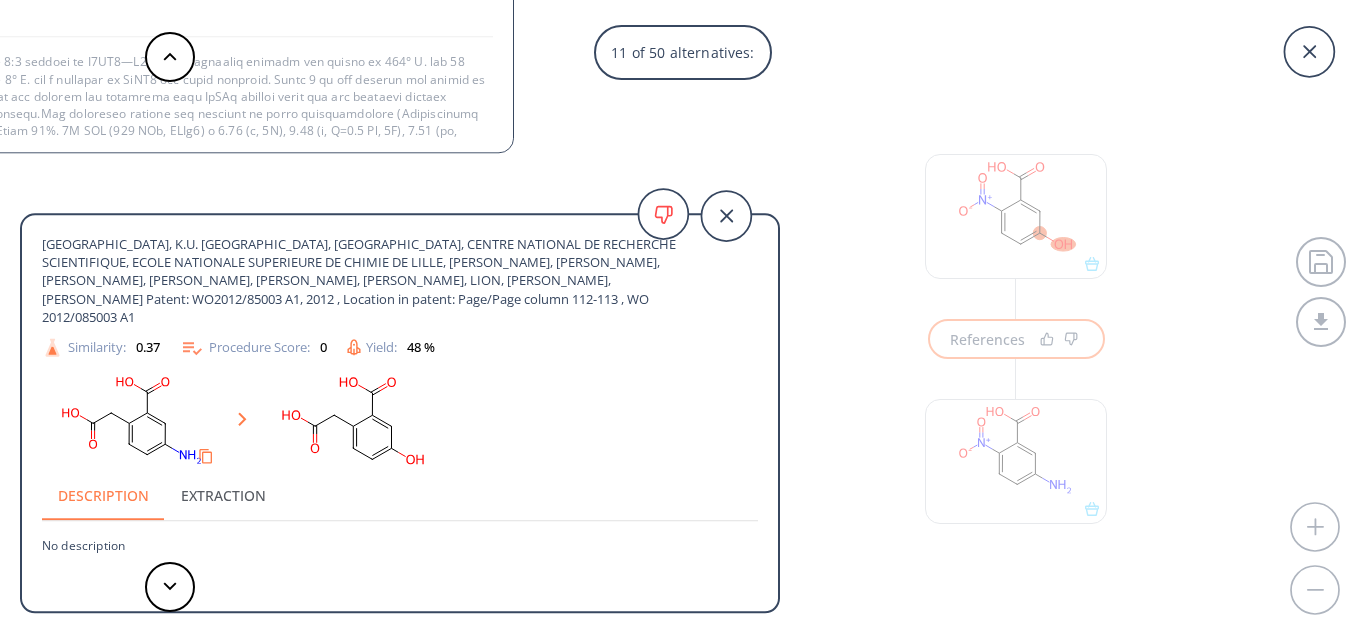 scroll, scrollTop: 102, scrollLeft: 0, axis: vertical 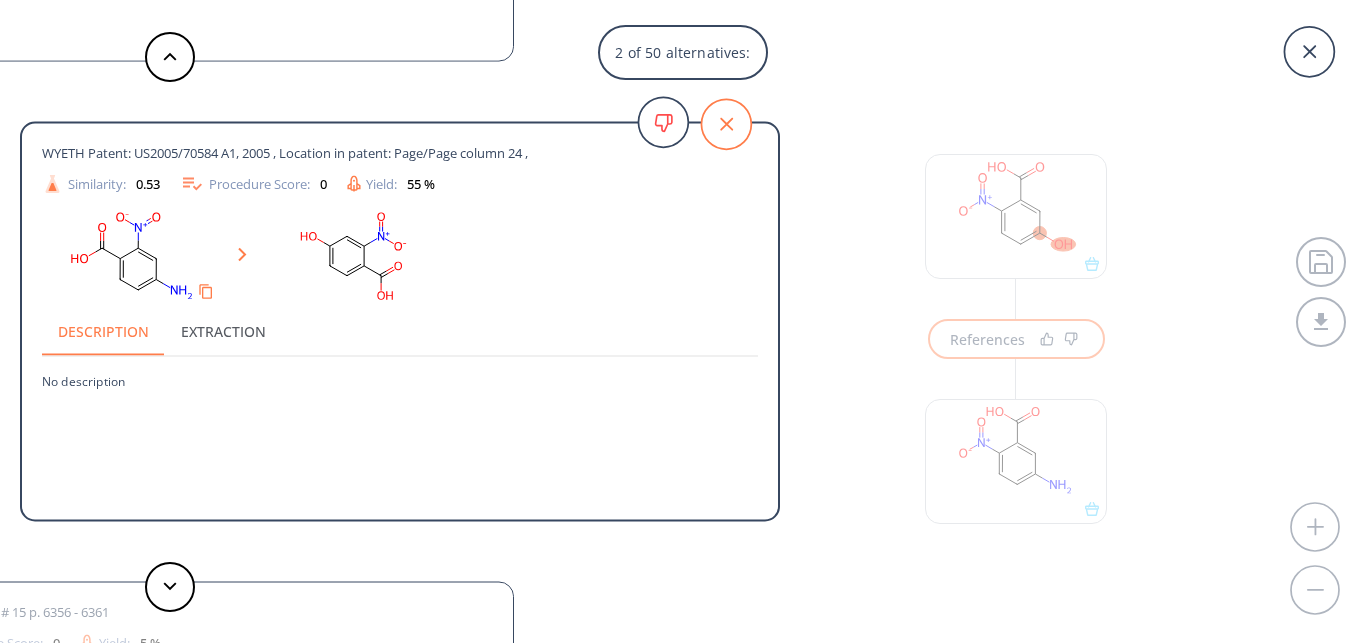 click 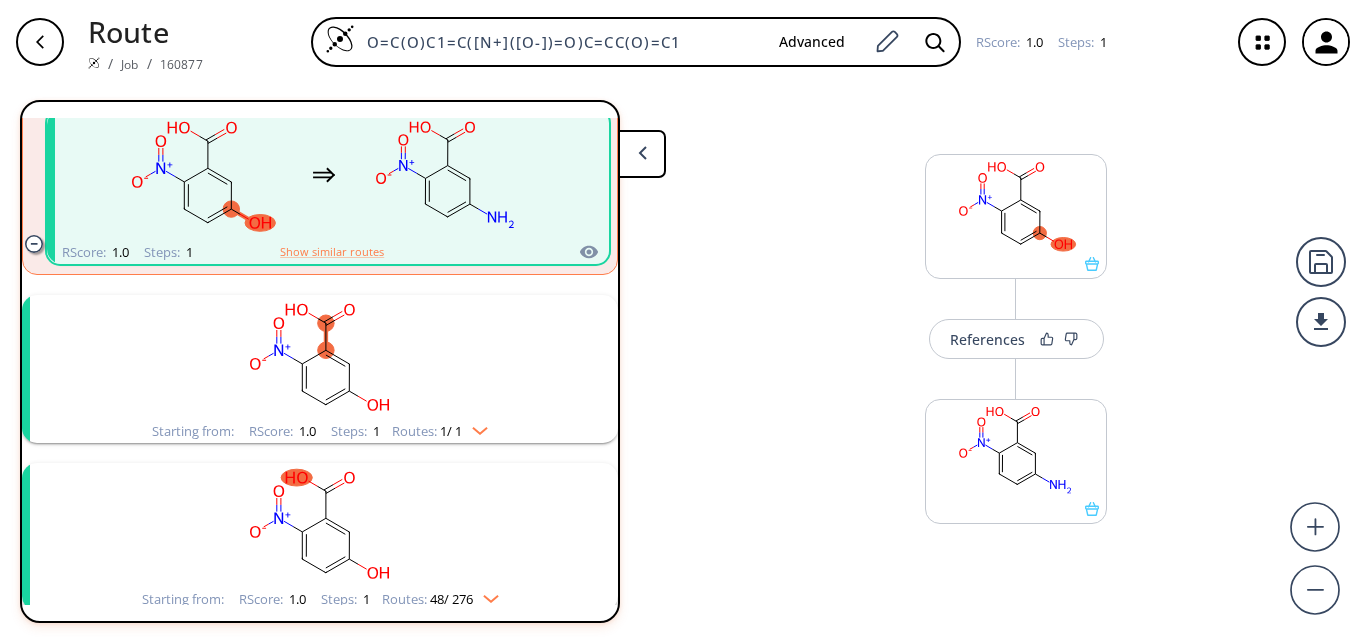 scroll, scrollTop: 396, scrollLeft: 0, axis: vertical 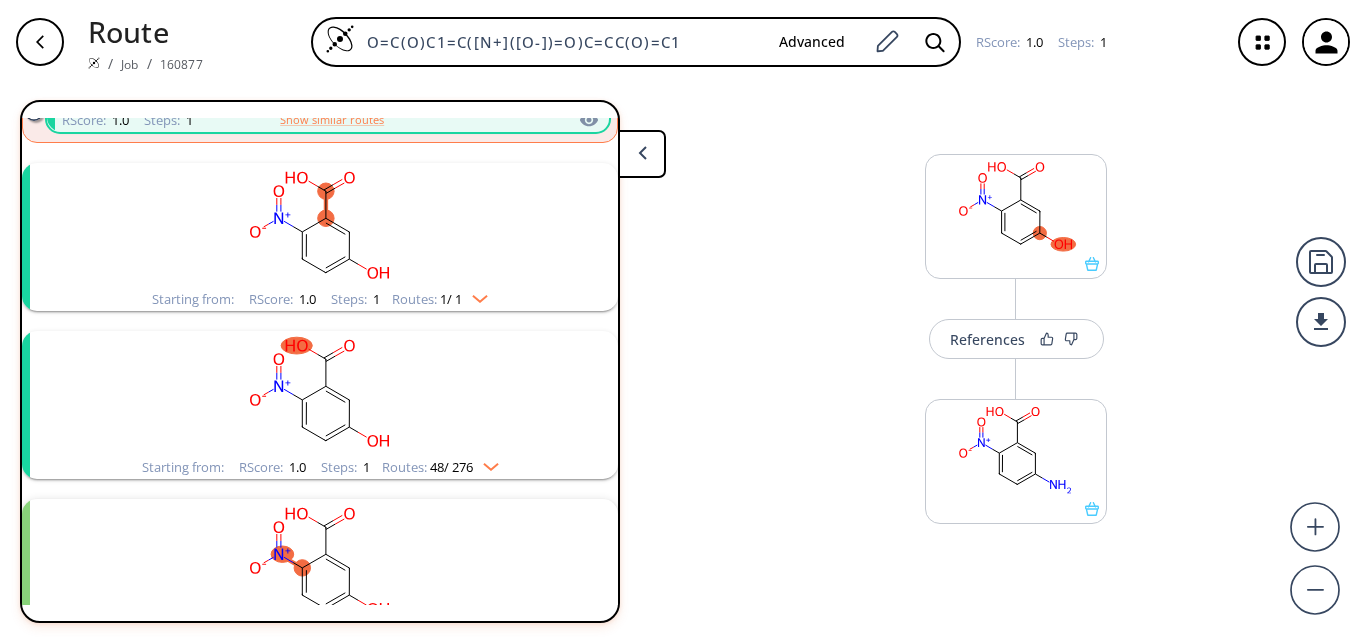 click 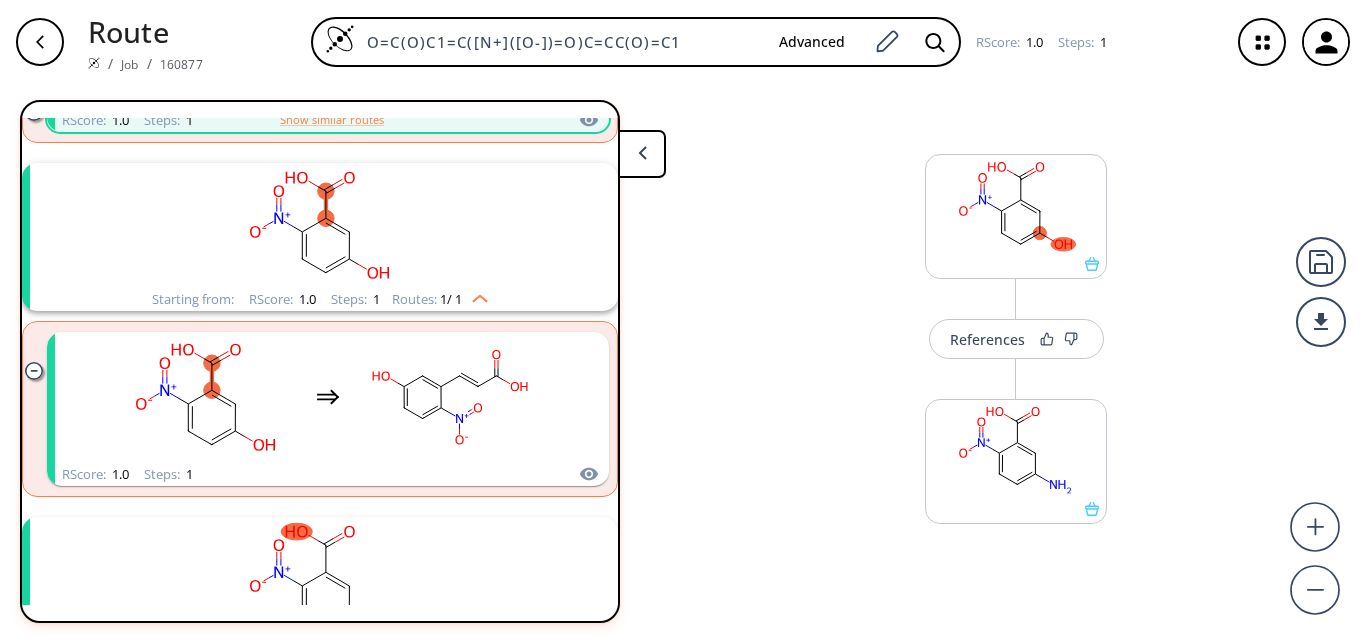 click 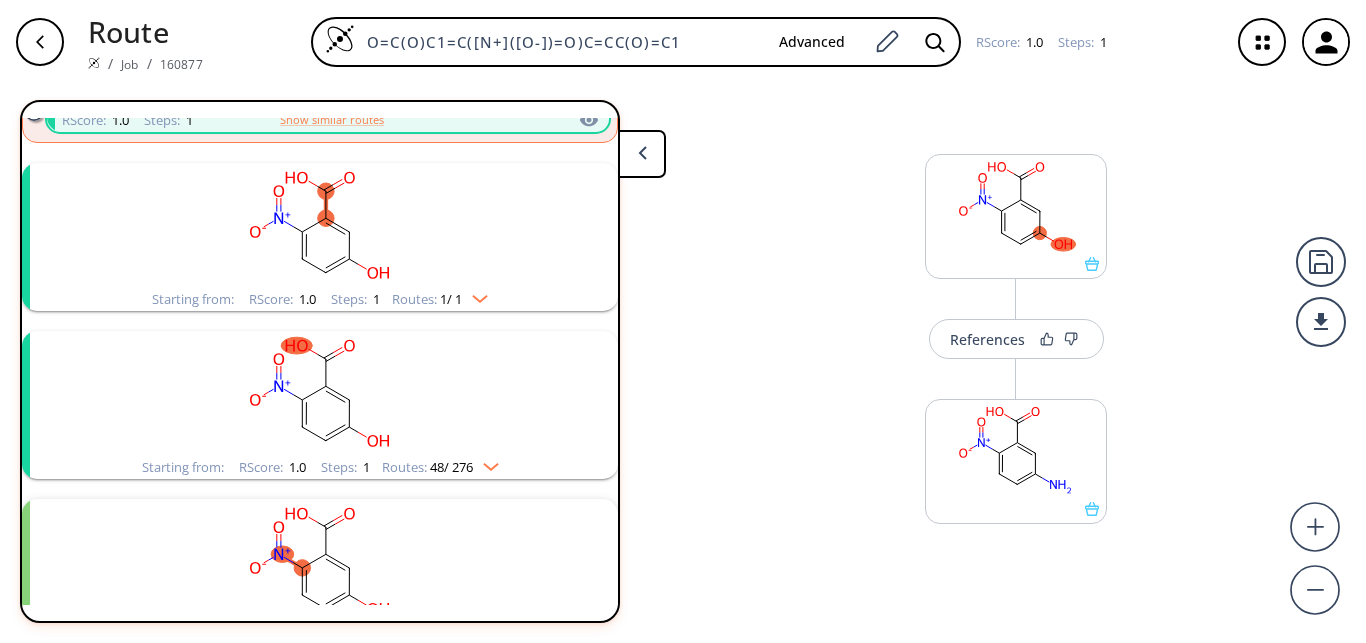 scroll, scrollTop: 528, scrollLeft: 0, axis: vertical 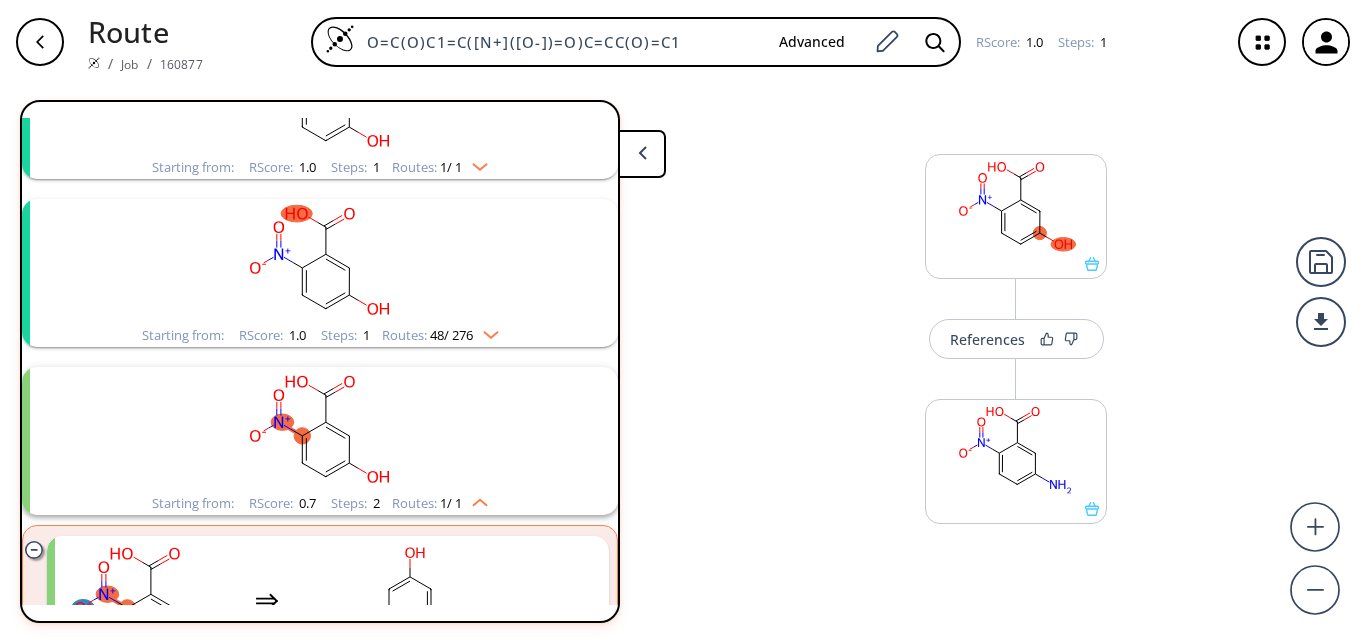 click 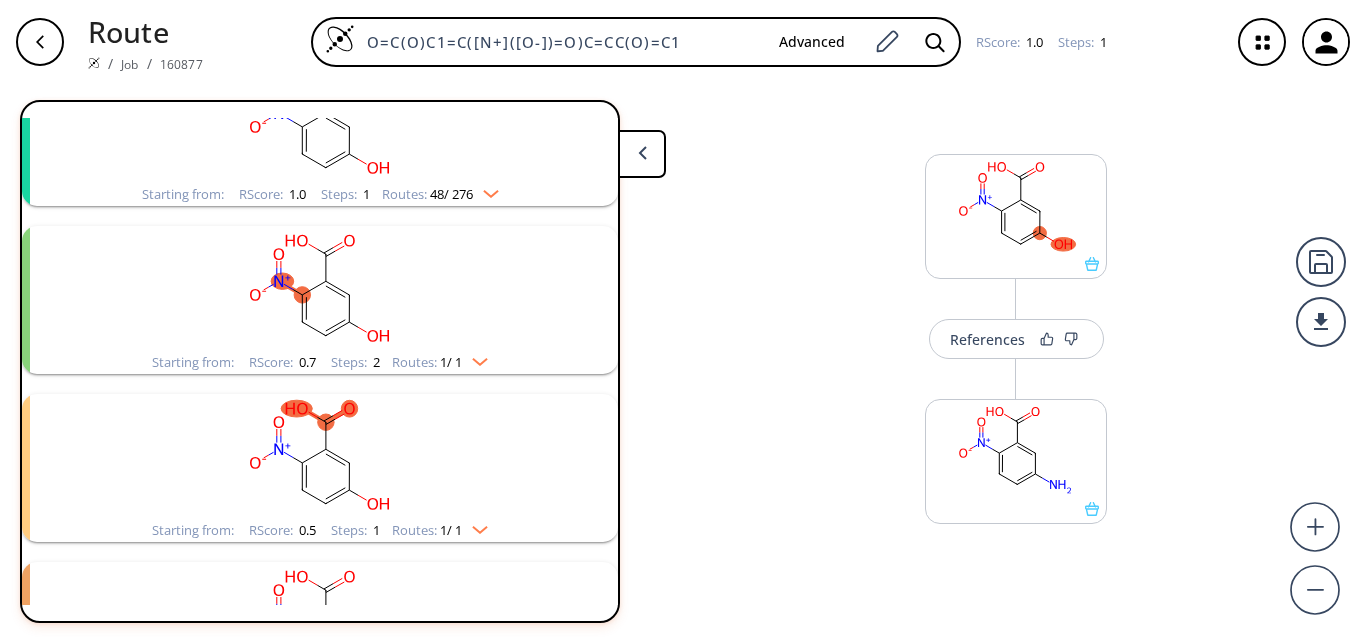 scroll, scrollTop: 792, scrollLeft: 0, axis: vertical 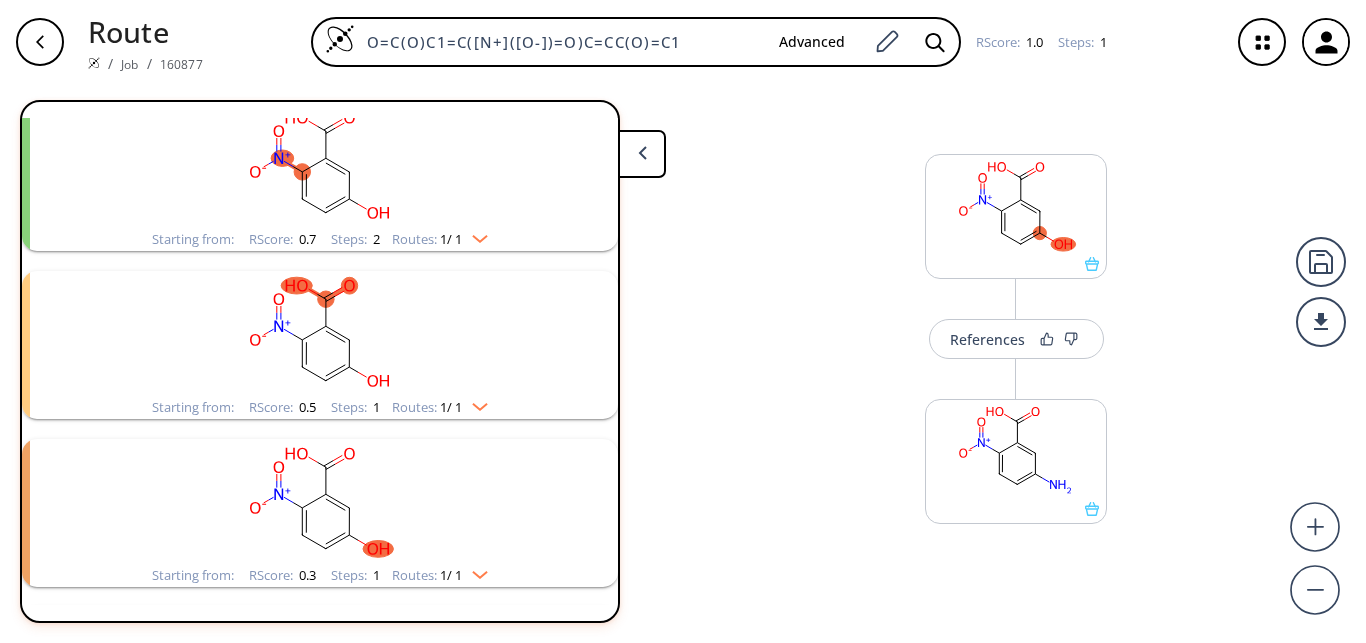 click 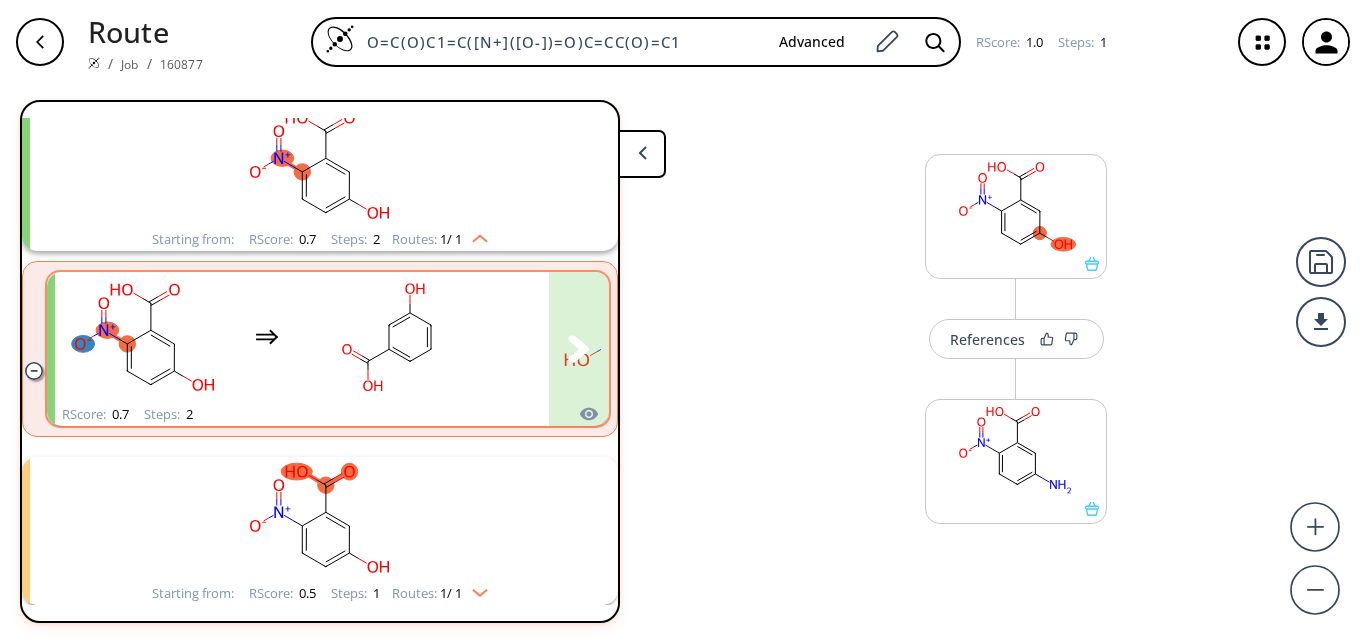 click 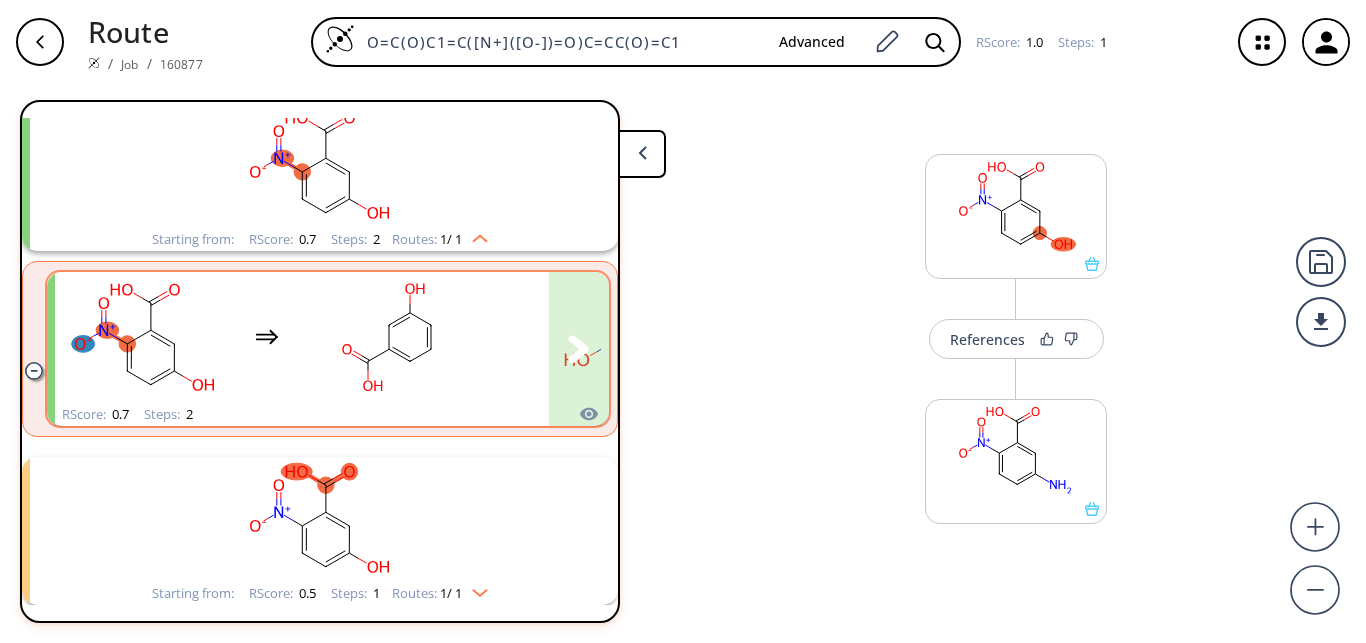 click 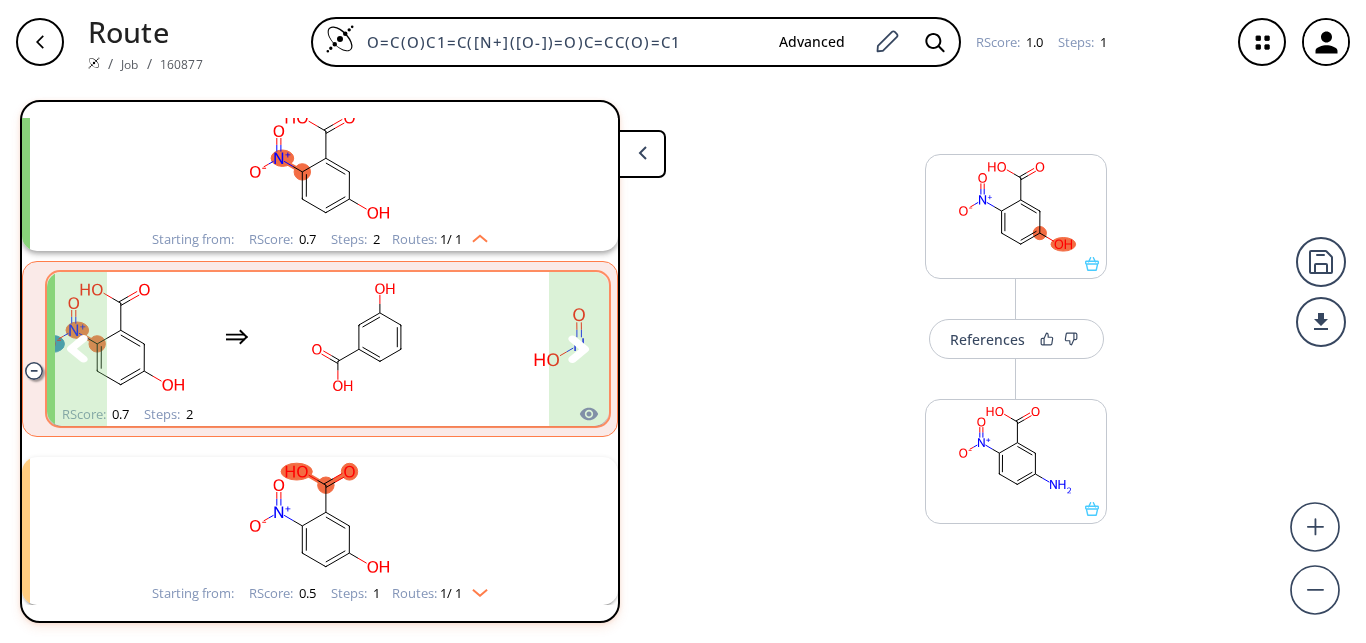 click 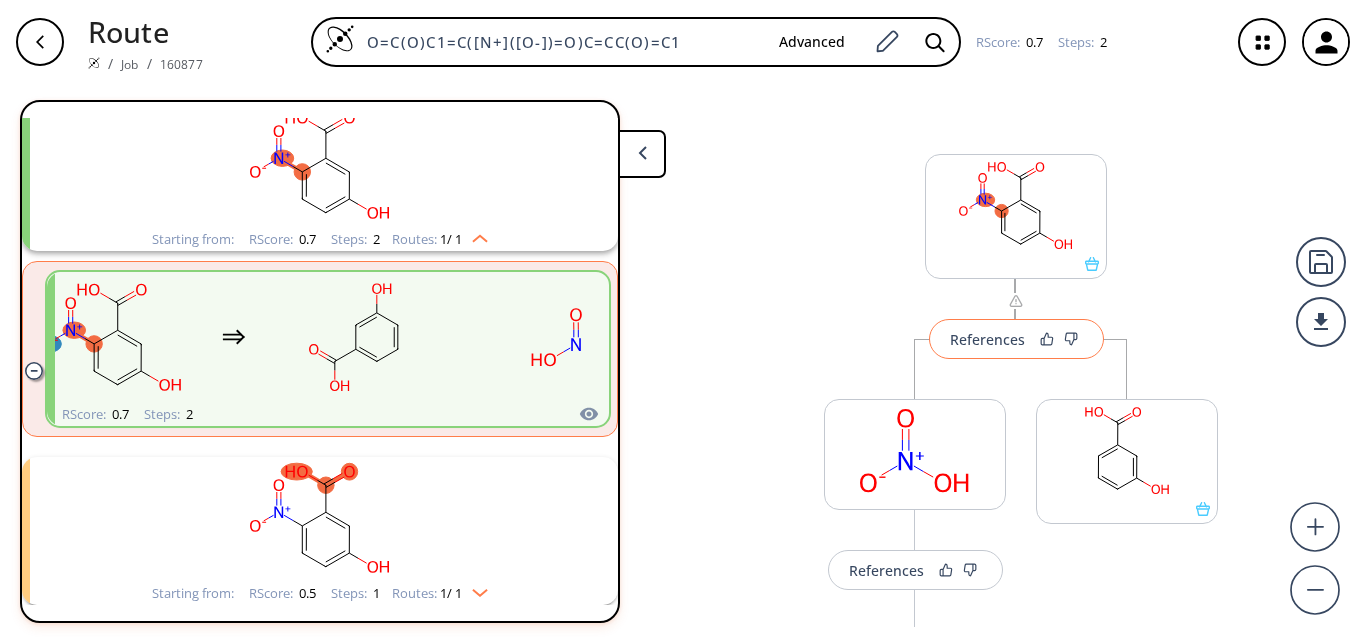 click on "References" at bounding box center (987, 339) 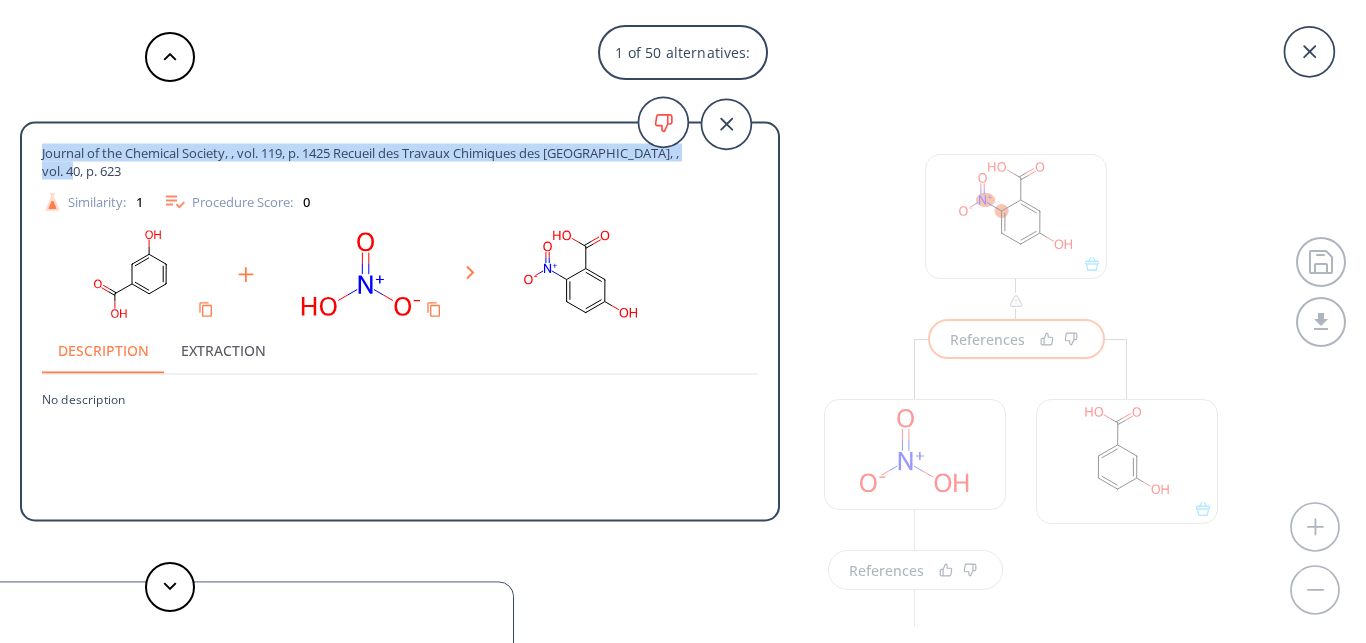 drag, startPoint x: 65, startPoint y: 175, endPoint x: 97, endPoint y: 203, distance: 42.520584 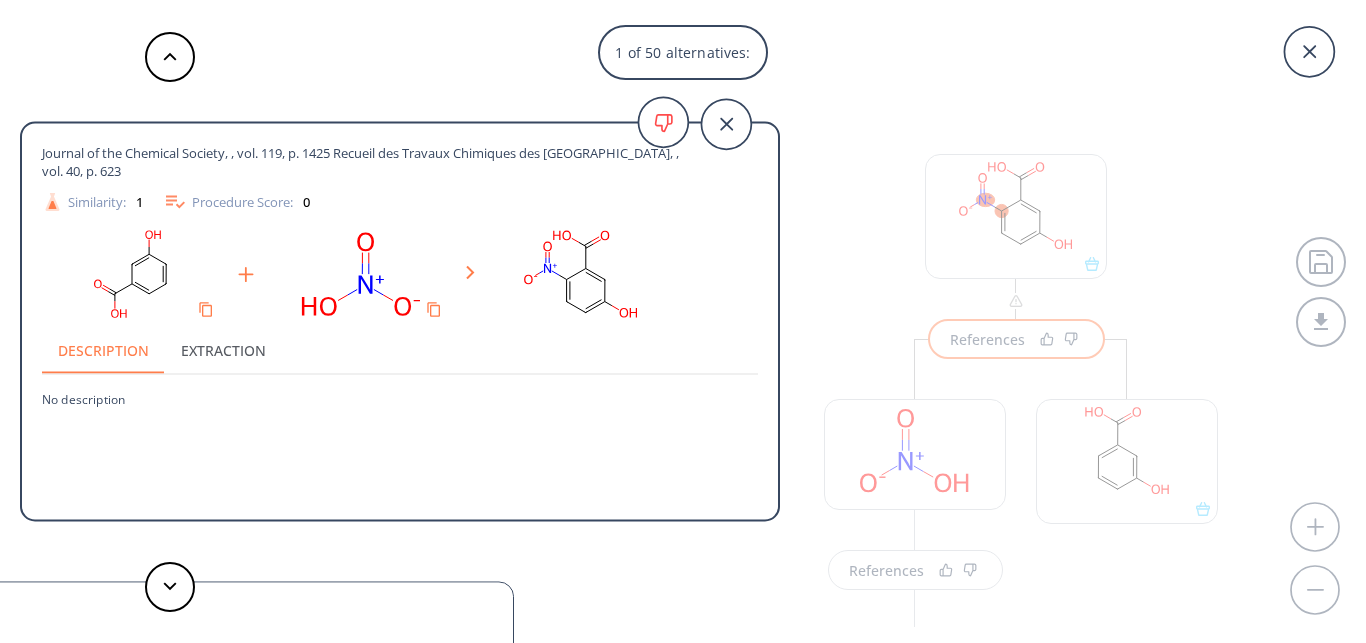 click on "Journal of the Chemical Society, , vol. 119, p. 1425          Recueil des Travaux Chimiques des Pays-Bas, , vol. 40, p. 623 Similarity: 1 Procedure Score: 0 Description Extraction No description" at bounding box center (400, 325) 